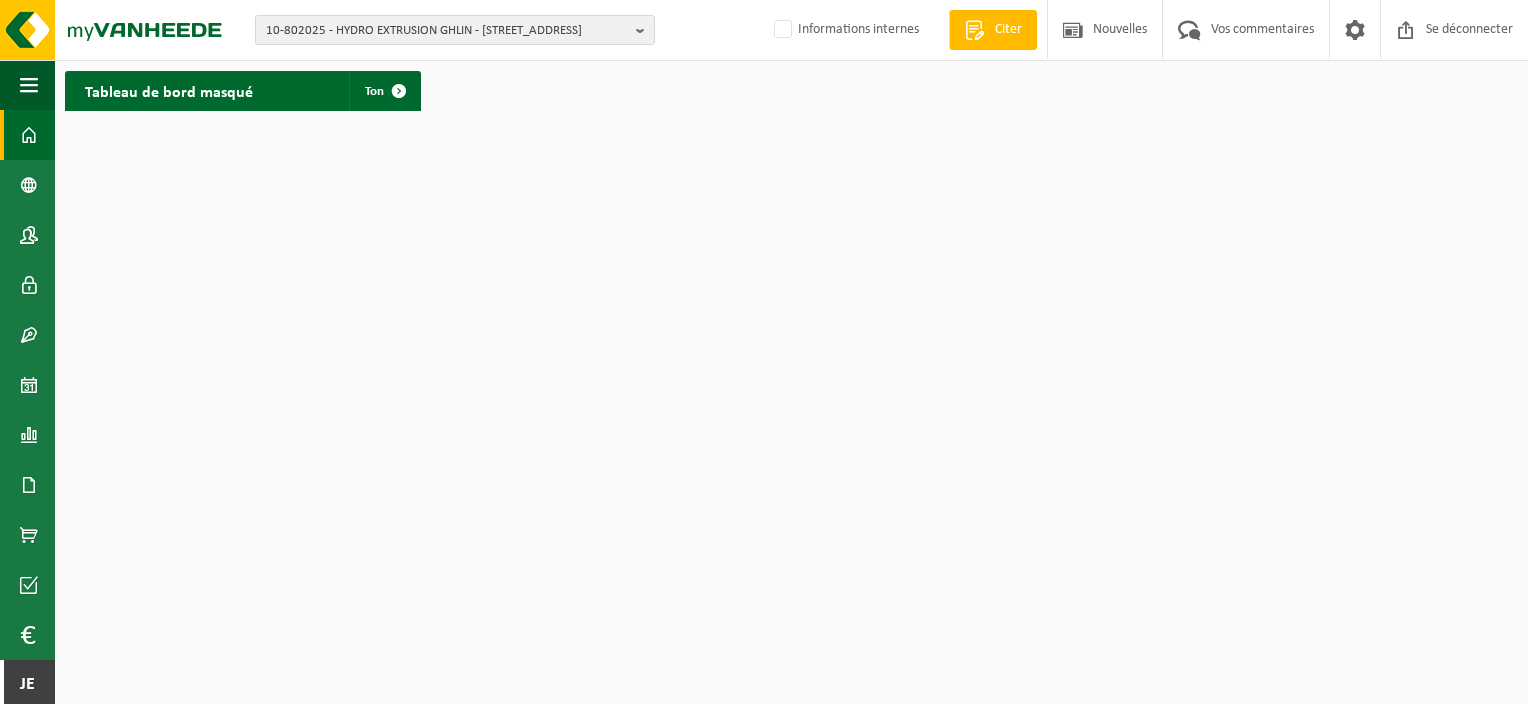 scroll, scrollTop: 0, scrollLeft: 0, axis: both 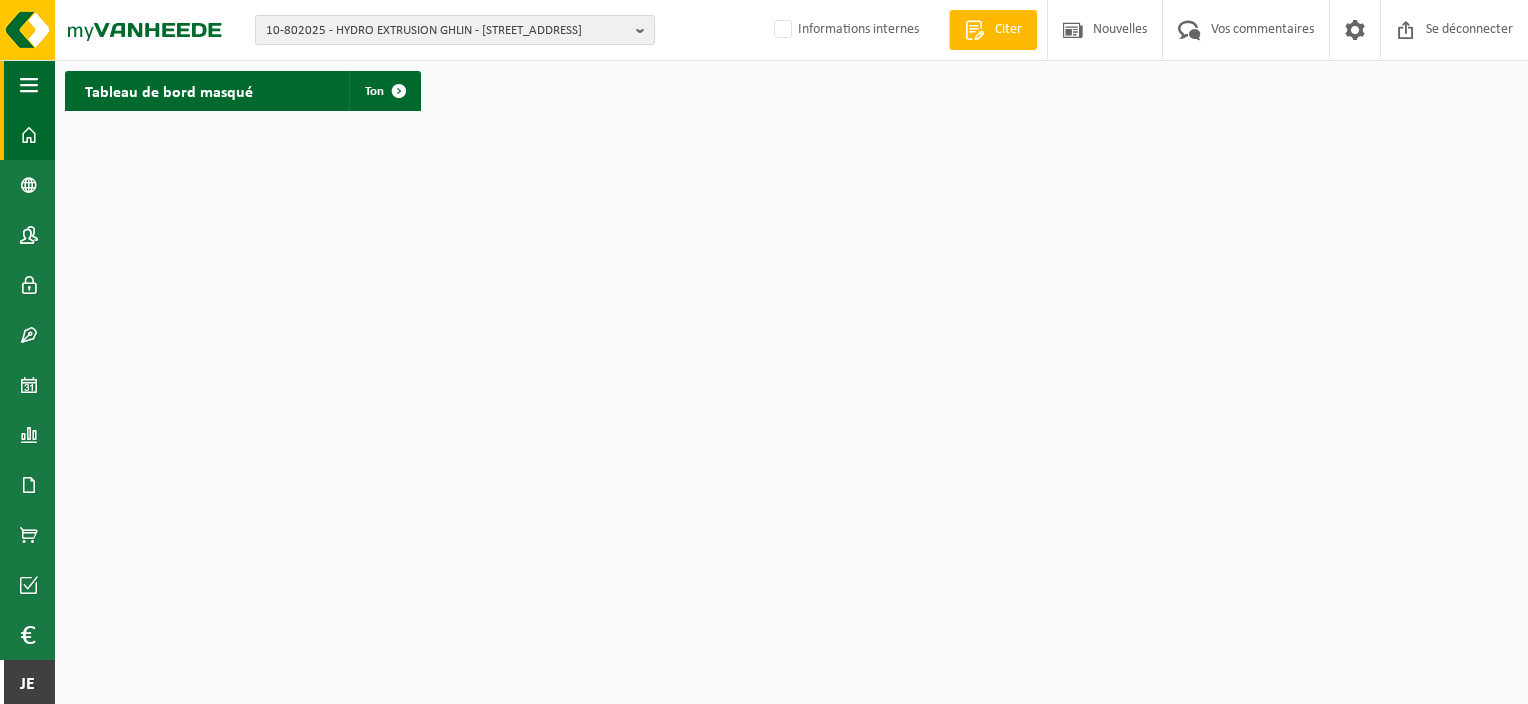 click at bounding box center [29, 85] 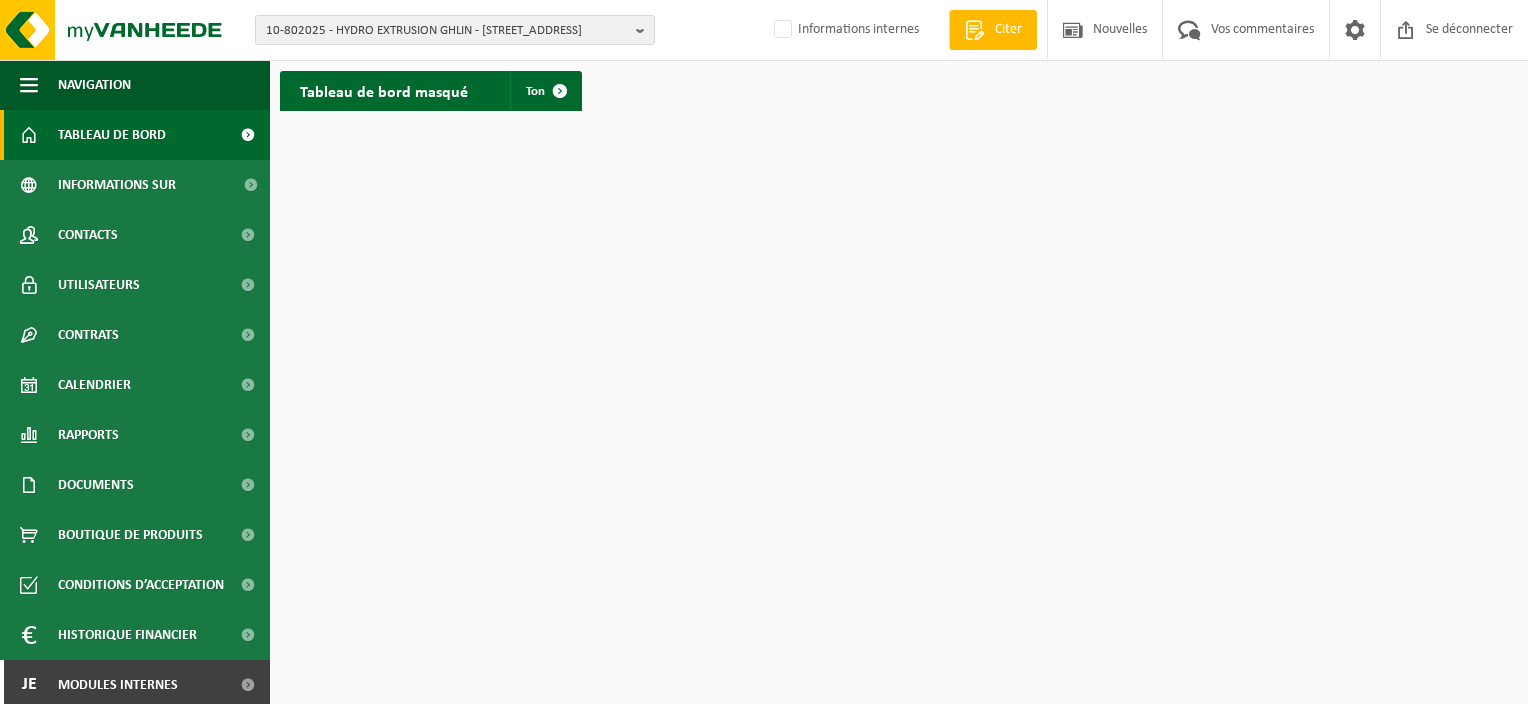 click on "Tableau de bord" at bounding box center [112, 135] 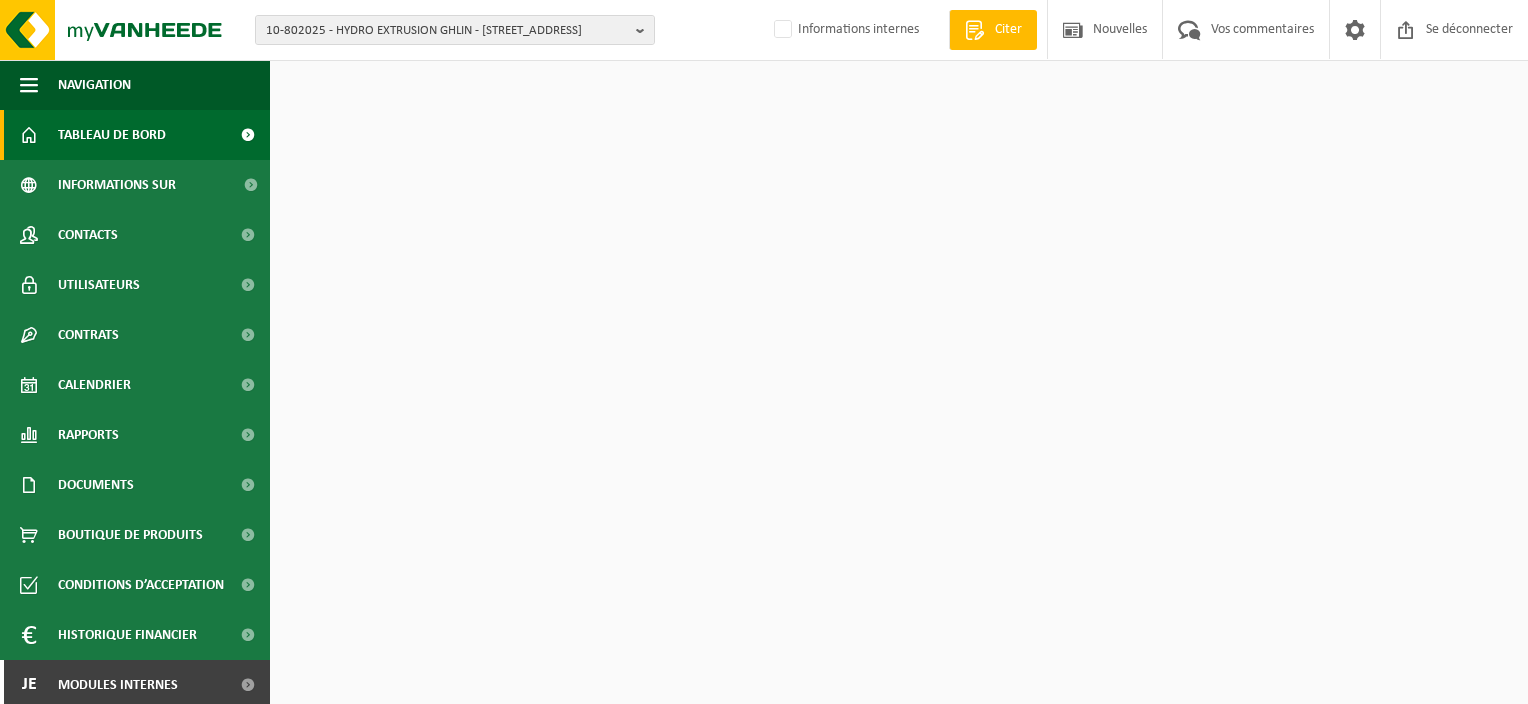 scroll, scrollTop: 0, scrollLeft: 0, axis: both 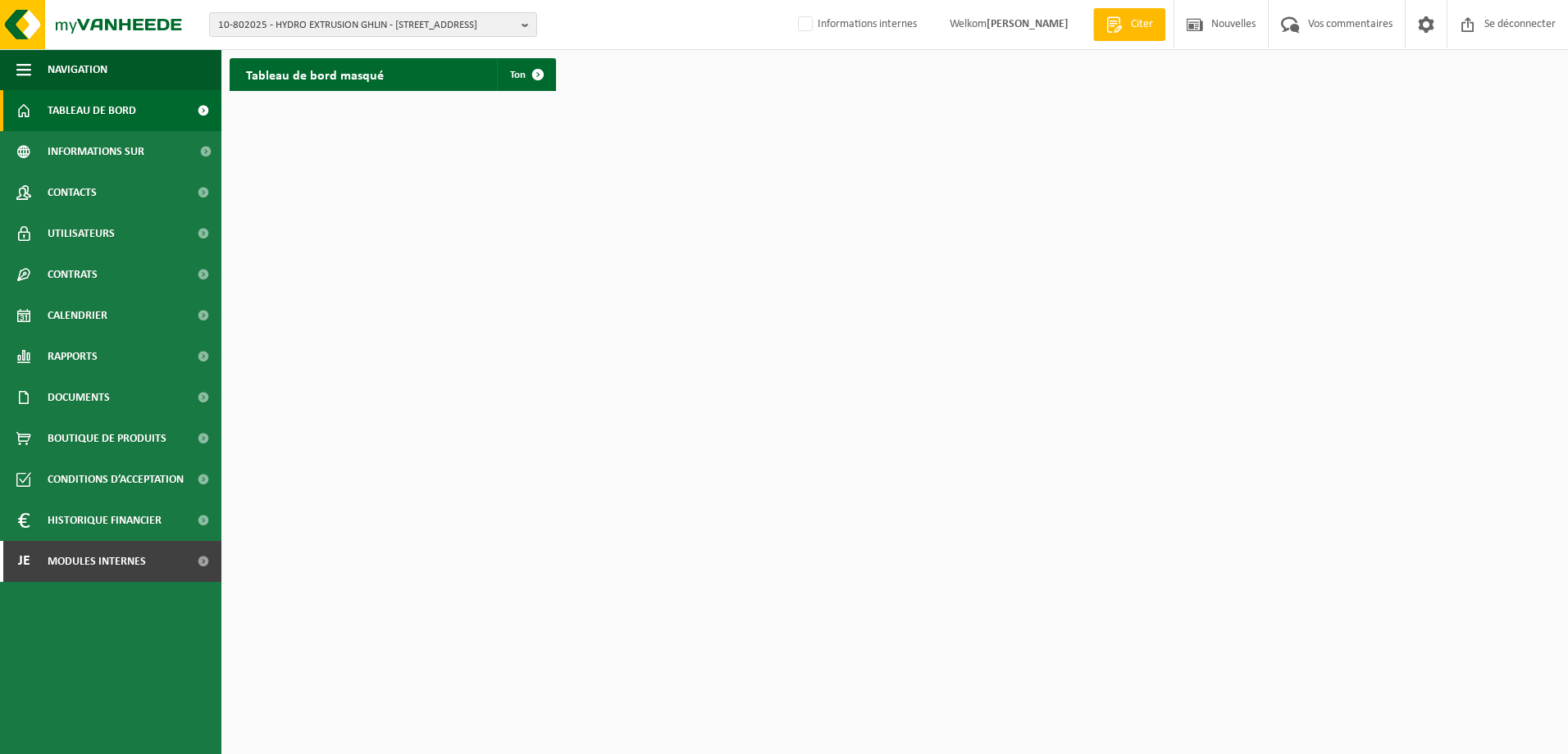click on "10-802025 - HYDRO EXTRUSION GHLIN - 7011 GHLIN, RUE DES AYETTES 12                           10-762742 - SAPA GROUP 01-082971 - HYDRO EXTRUSION LICHTERVELDE - 8810 LICHTERVELDE, KORTEMARKSTRAAT 52 10-802025 - HYDRO EXTRUSION GHLIN - 7011 GHLIN, RUE DES AYETTES 12 10-954477 - HYDROEXTRUSION - 8810 LICHTERVELDE, KORTEMARKSTRAAT 52 10-802025 - HYDRO EXTRUSION GHLIN - 7011 GHLIN, RUE DES AYETTES 12 10-954478 - HYDROEXTRUSION - 8810 LICHTERVELDE, KORTEMARKTSTRAAT 52 10-802025 - HYDRO EXTRUSION GHLIN - 7011 GHLIN, RUE DES AYETTES 12 01-904731 - REMI CLAEYS ALUMINIUM NV - 8810 LICHTERVELDE, KORTEMARKSTRAAT 52                                         Informations internes      Welkom  AURÉLIE YSEUX         Citer         Nouvelles         Vos commentaires               Se déconnecter                     Navigation                 Offerte aanvragen         Nieuws         Uw feedback               Afmelden                 Tableau de bord               Informations sur l’entreprise" at bounding box center (784, 377) 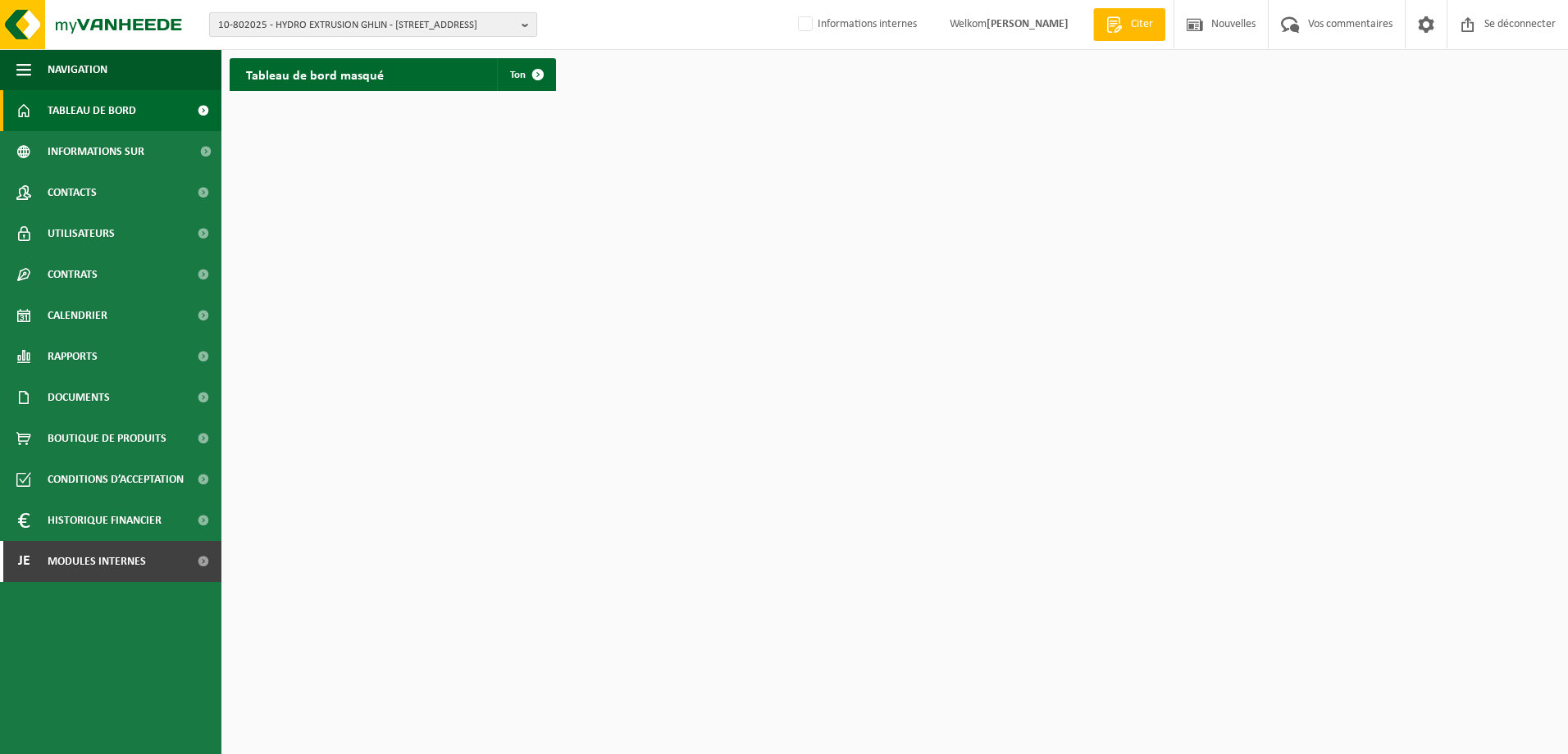 click on "10-802025 - HYDRO EXTRUSION GHLIN - 7011 GHLIN, RUE DES AYETTES 12" at bounding box center (367, 25) 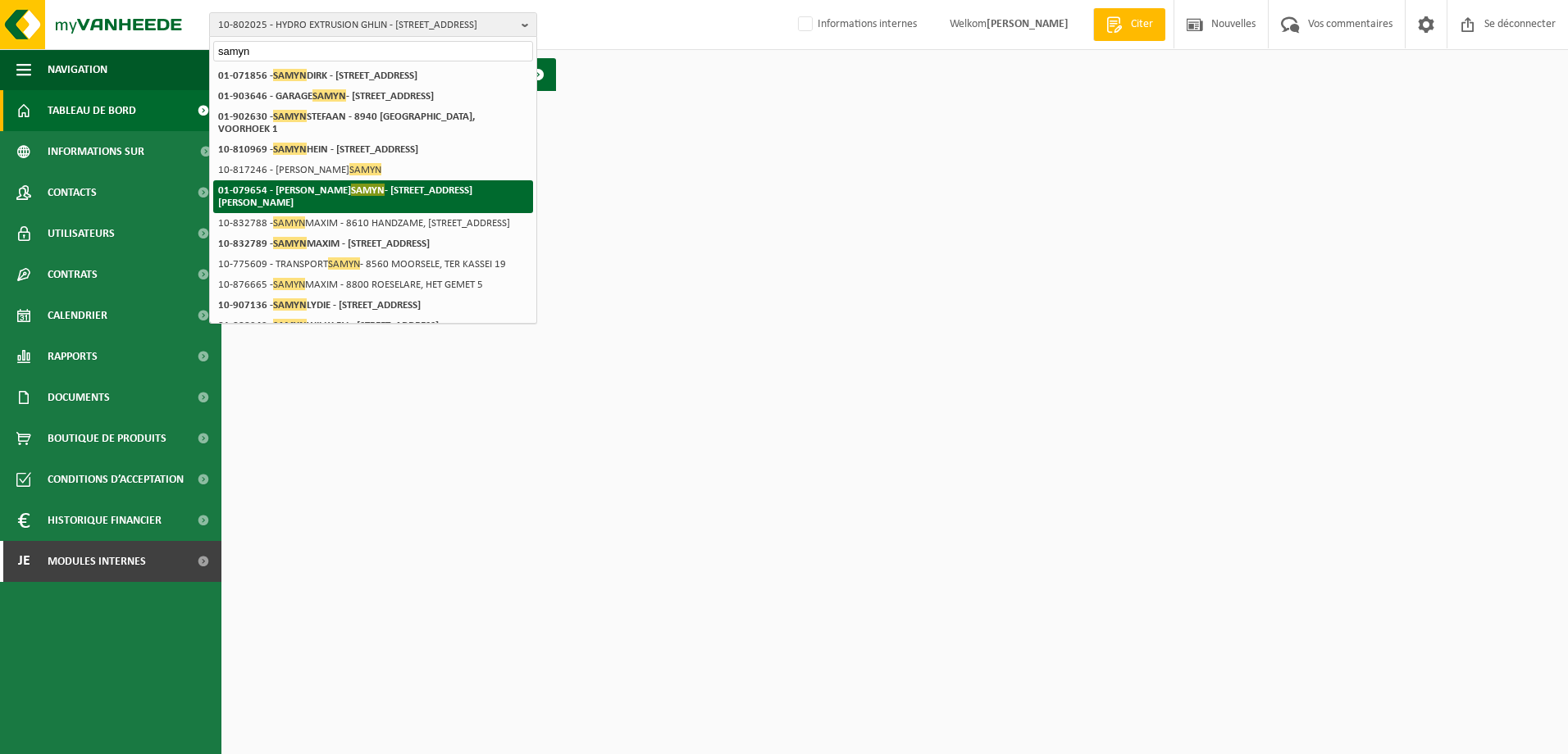 type on "samyn" 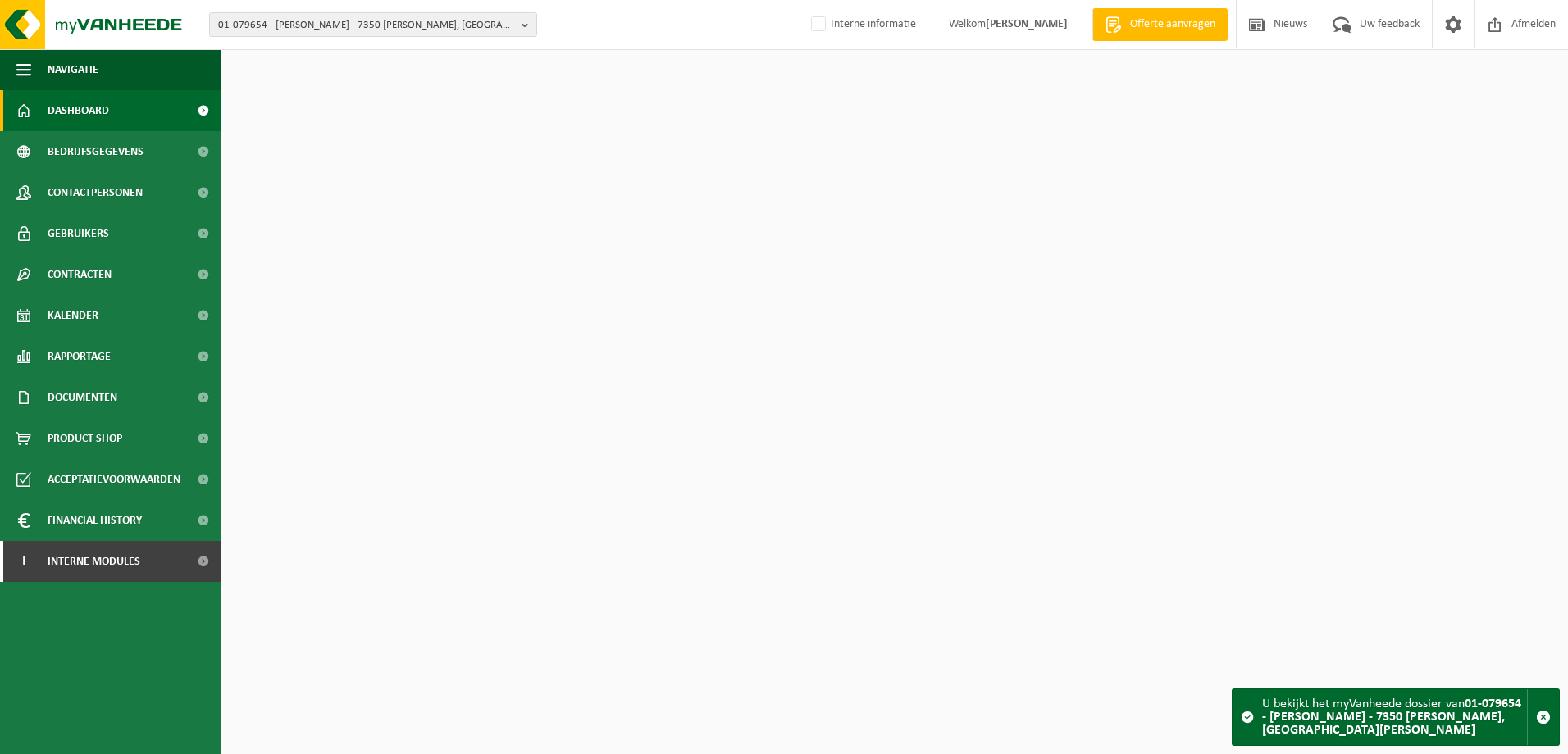 scroll, scrollTop: 0, scrollLeft: 0, axis: both 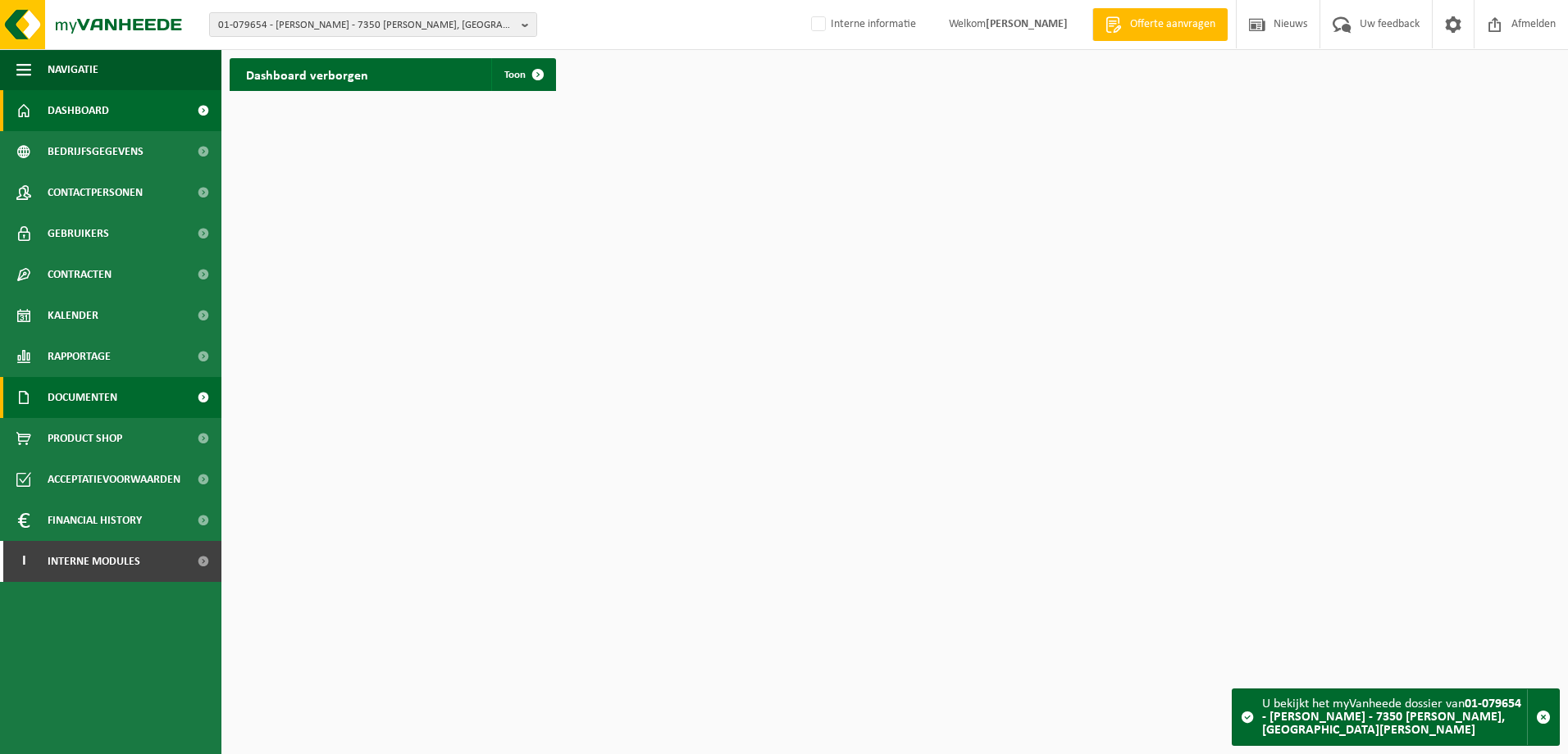 click on "Documenten" at bounding box center (82, 397) 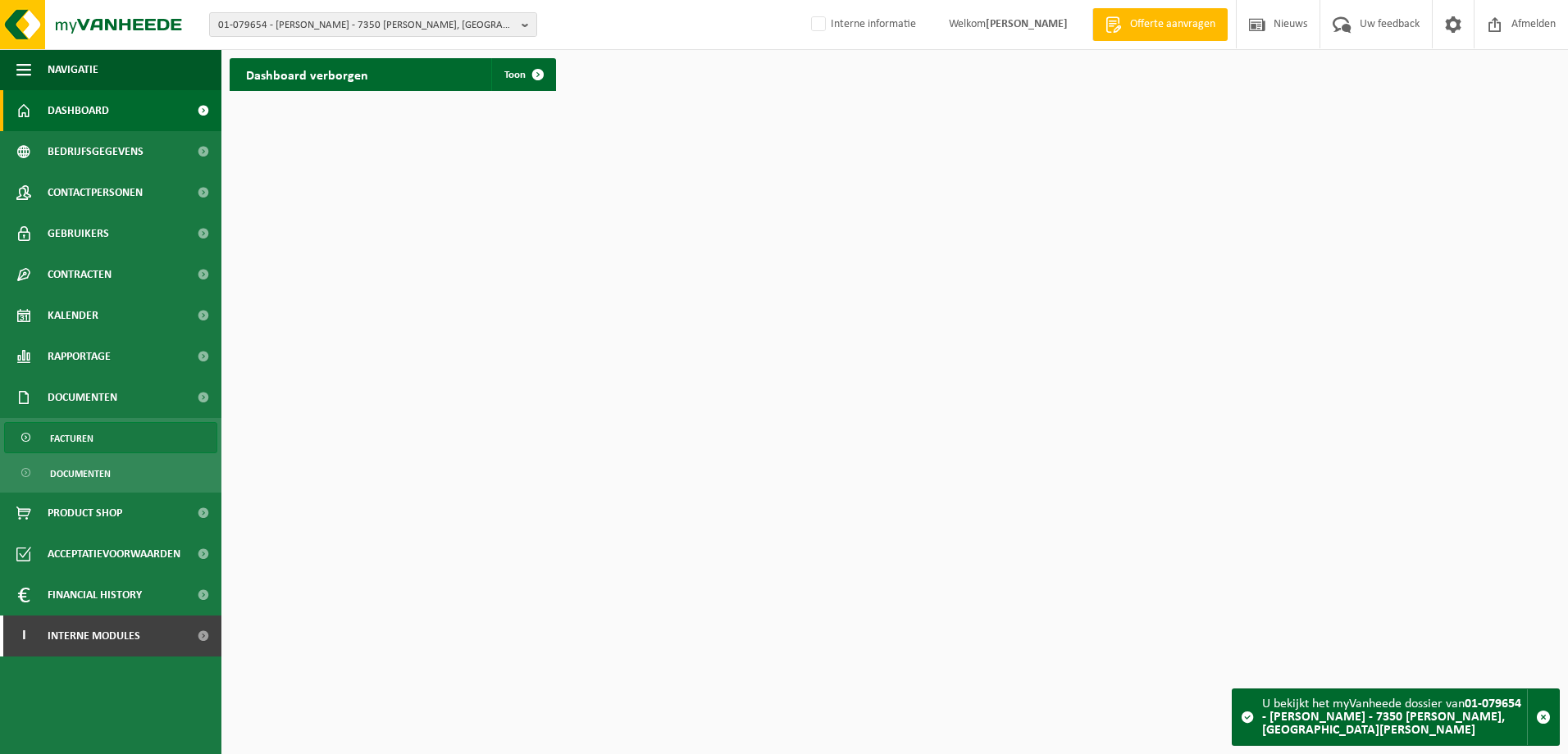 click on "Facturen" at bounding box center [71, 438] 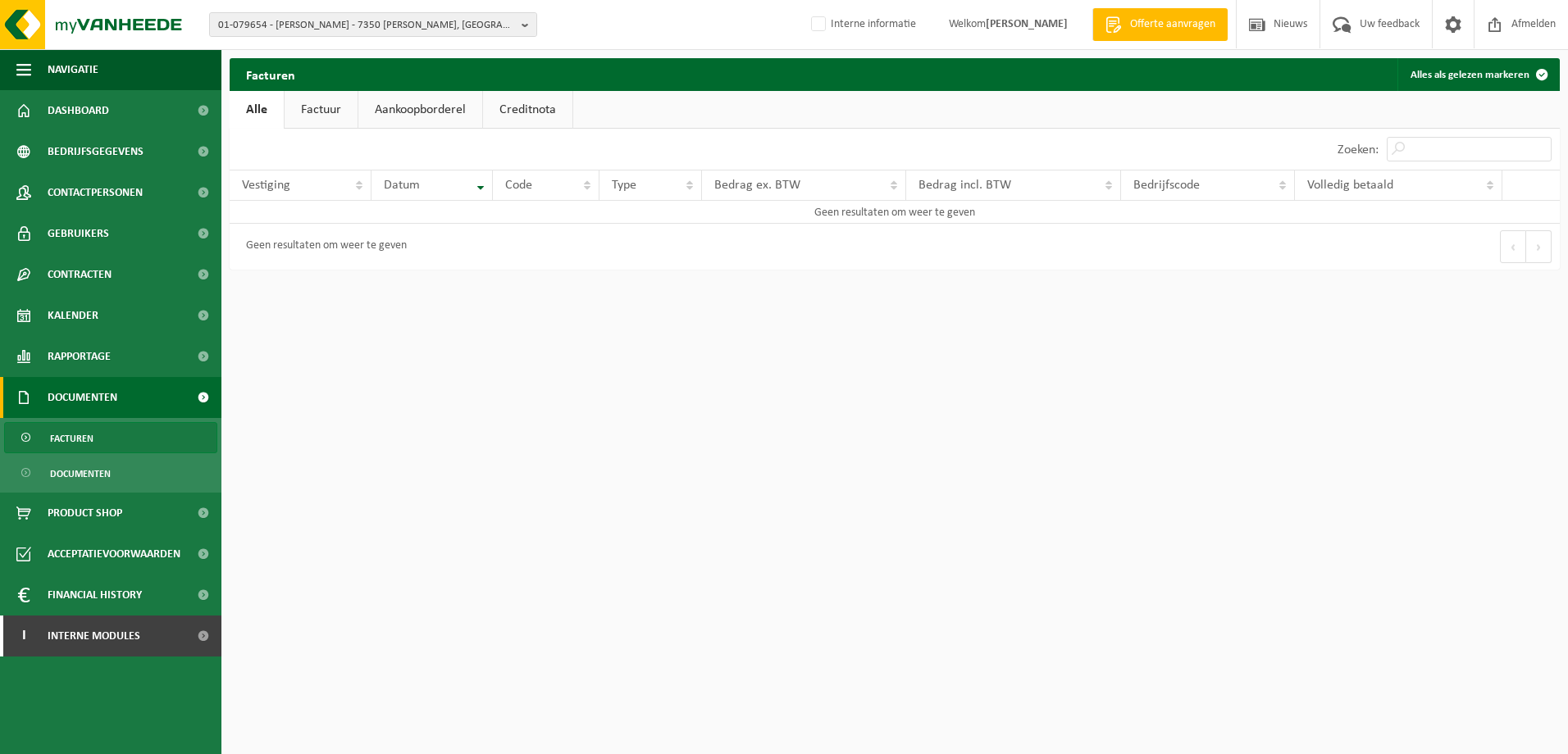 scroll, scrollTop: 0, scrollLeft: 0, axis: both 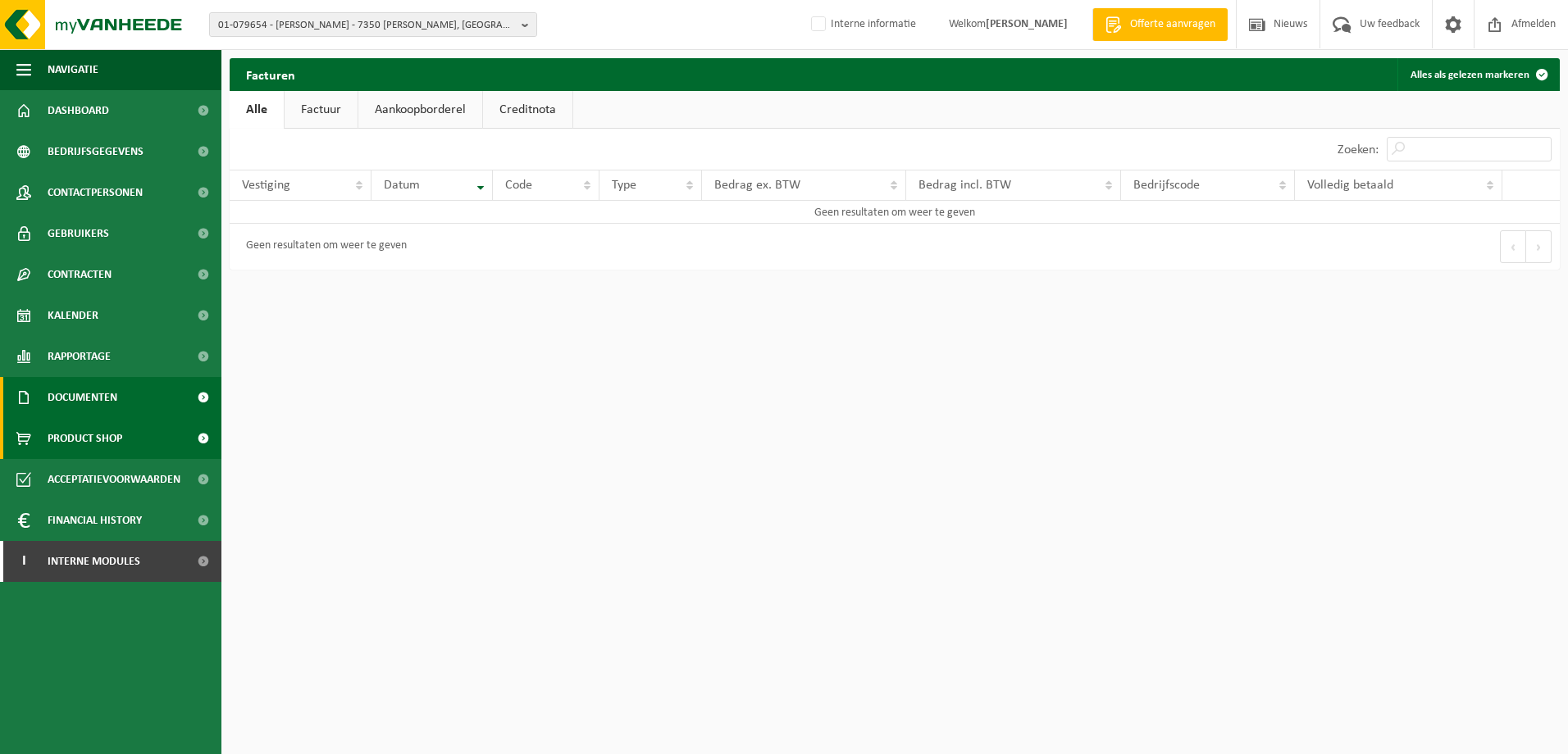 click on "Product Shop" at bounding box center [84, 438] 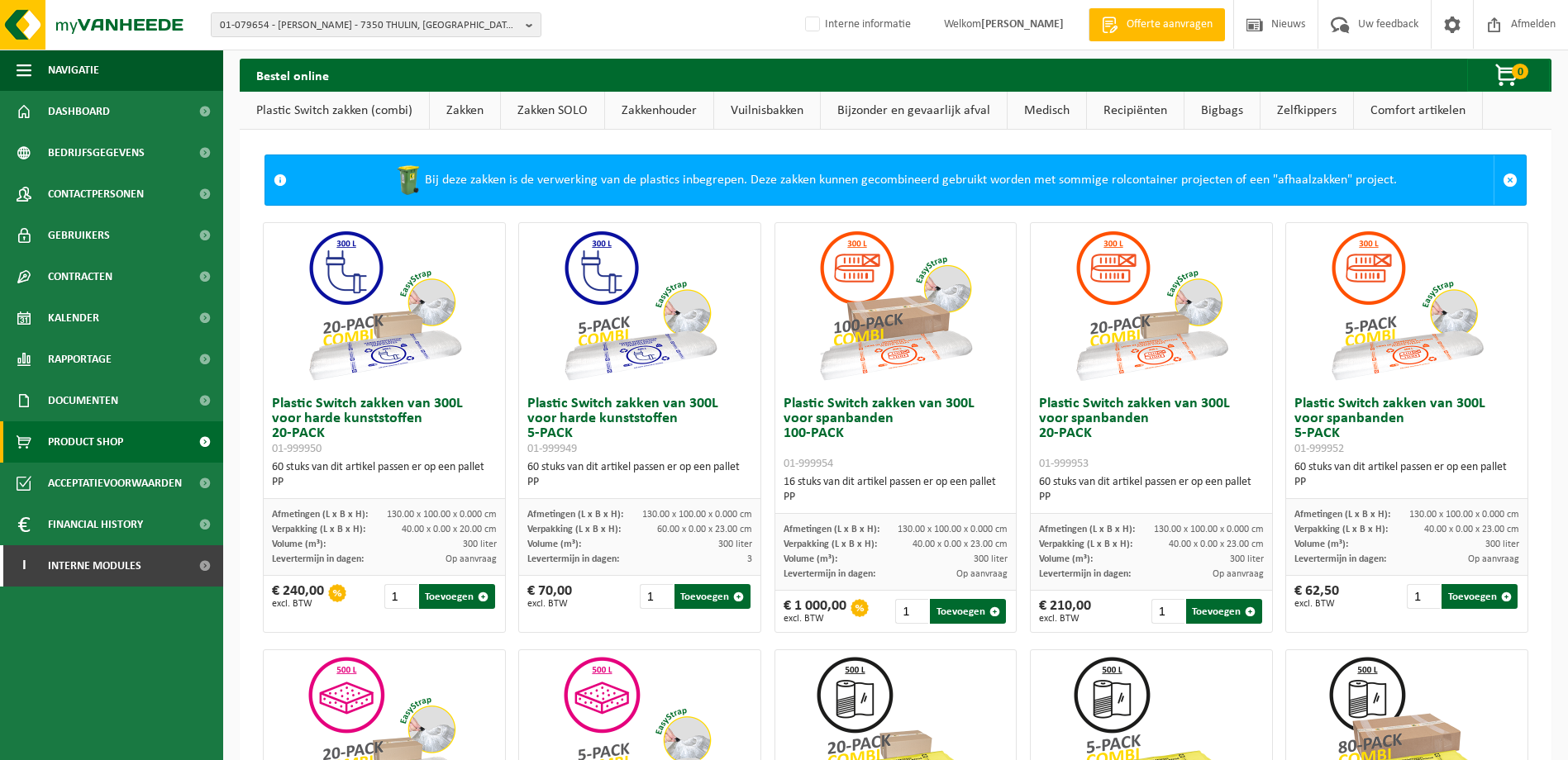 scroll, scrollTop: 0, scrollLeft: 0, axis: both 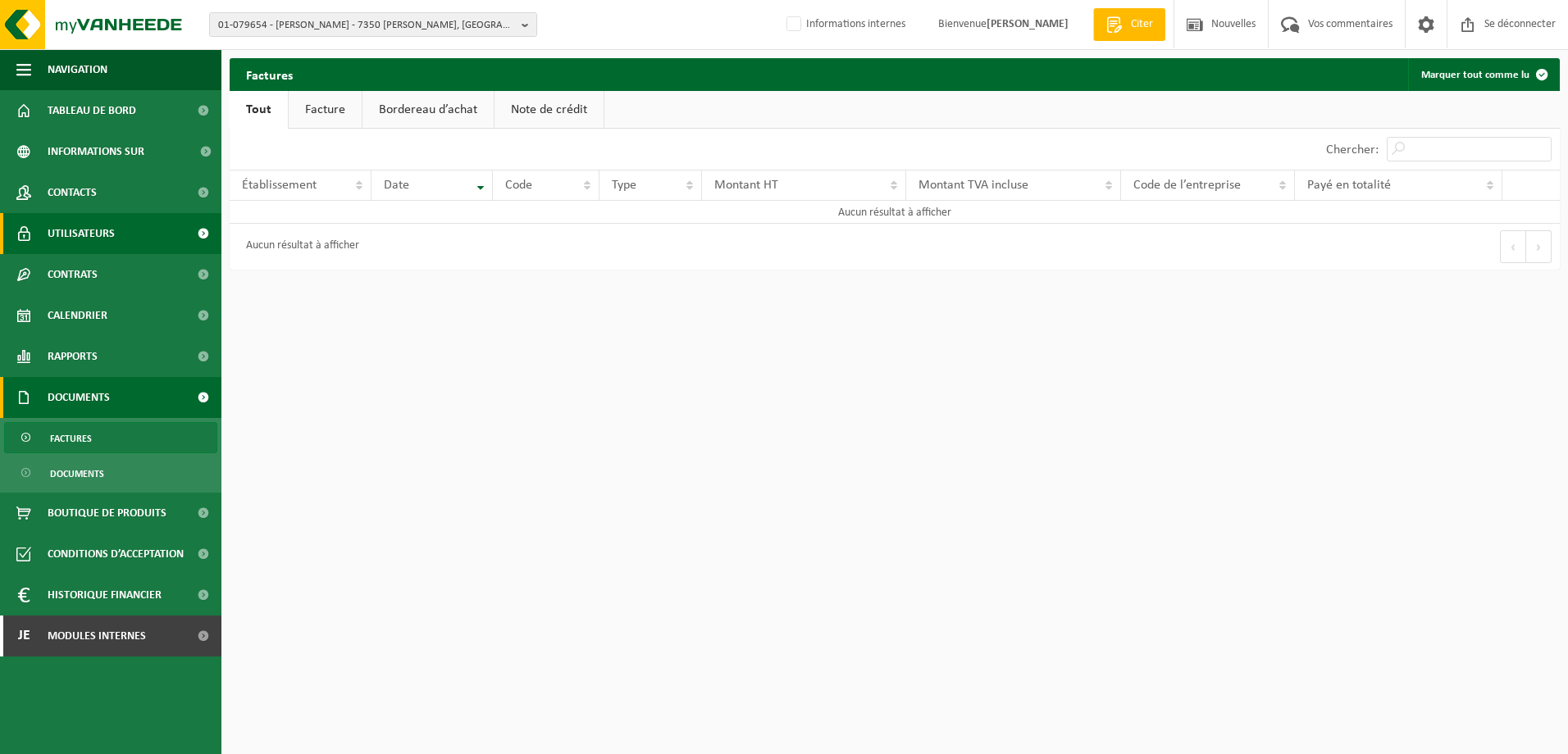 click on "Utilisateurs" at bounding box center [81, 234] 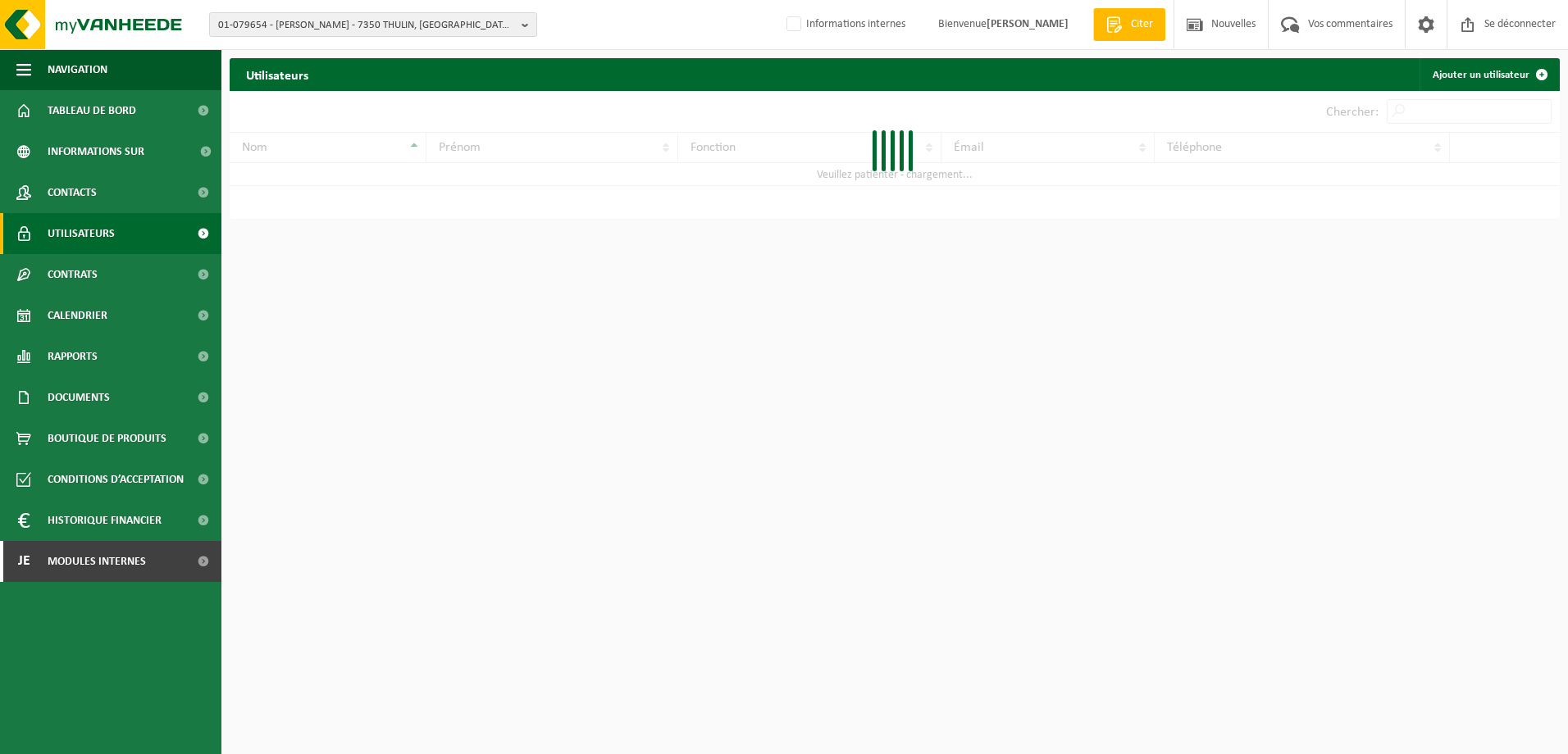 scroll, scrollTop: 0, scrollLeft: 0, axis: both 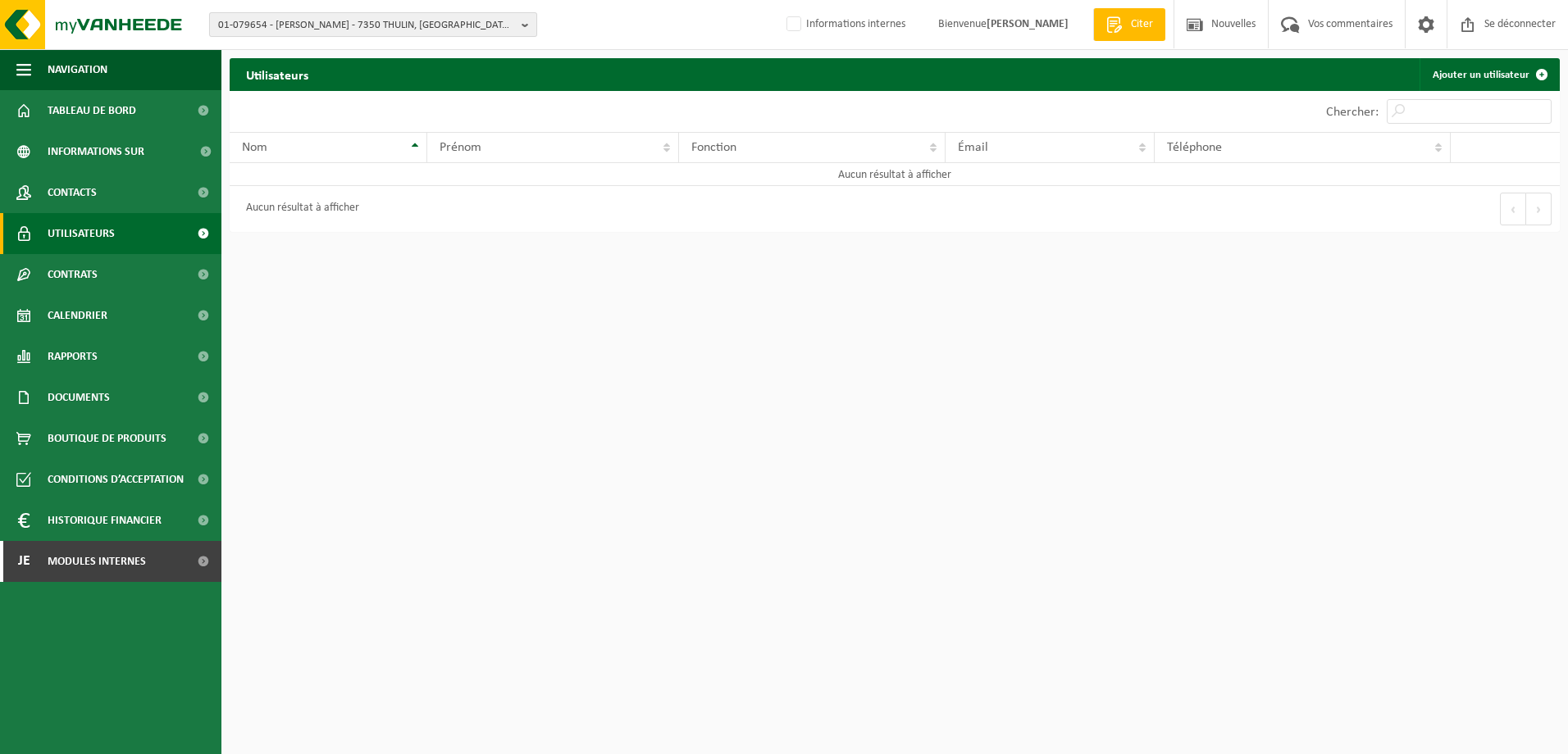 click on "01-079654 - [PERSON_NAME] - 7350 [PERSON_NAME], [GEOGRAPHIC_DATA][PERSON_NAME]" at bounding box center (367, 25) 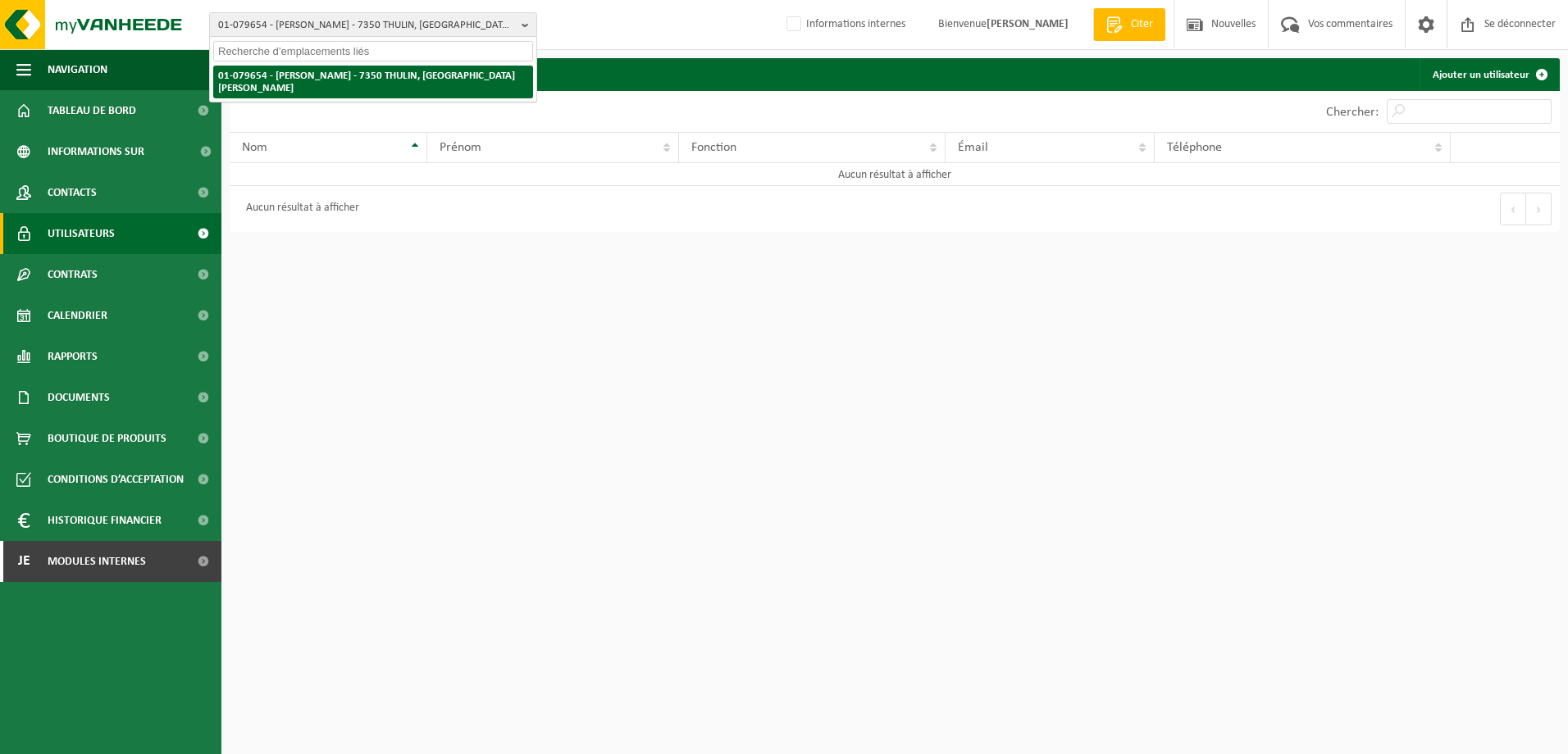 click on "01-079654 - RIK SAMYN - 7350 THULIN, AVENUE PRINCE CHARLES 46" at bounding box center [367, 82] 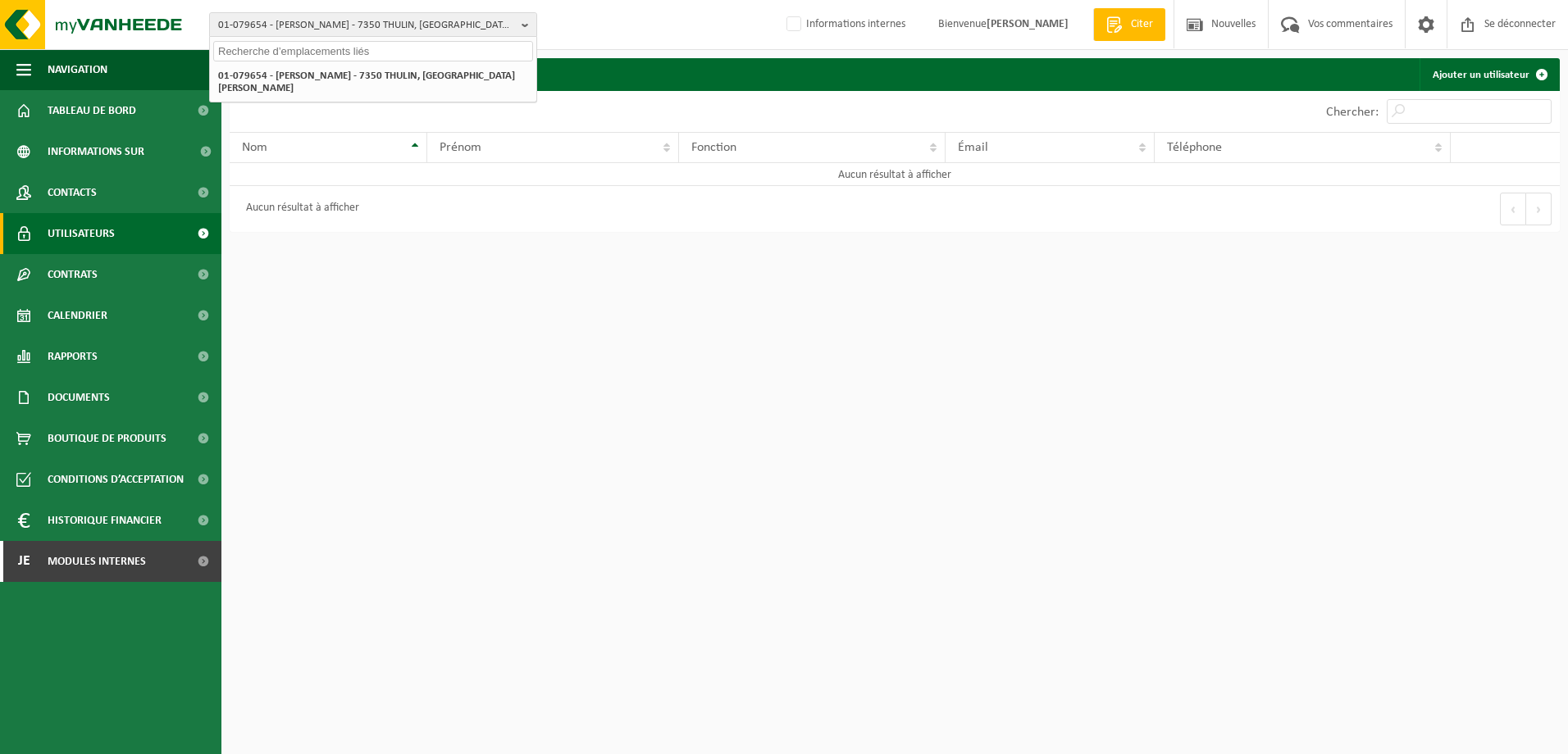 click on "01-079654 - RIK SAMYN - 7350 THULIN, AVENUE PRINCE CHARLES 46                           01-079654 - RIK SAMYN - 7350 THULIN, AVENUE PRINCE CHARLES 46                                         Informations internes      Bienvenue  AURÉLIE YSEUX         Citer         Nouvelles         Vos commentaires               Se déconnecter                     Navigation                 Offerte aanvragen         Nieuws         Uw feedback               Afmelden                 Tableau de bord               Informations sur l’entreprise               Contacts               Utilisateurs               Contrats               Actieve contracten             Historiek contracten                 Calendrier               Rapports               In grafiekvorm             In lijstvorm                 Documents               Facturen             Documenten                 Boutique de produits               Conditions d’acceptation               Historique financier               In grafiekvorm" at bounding box center (784, 377) 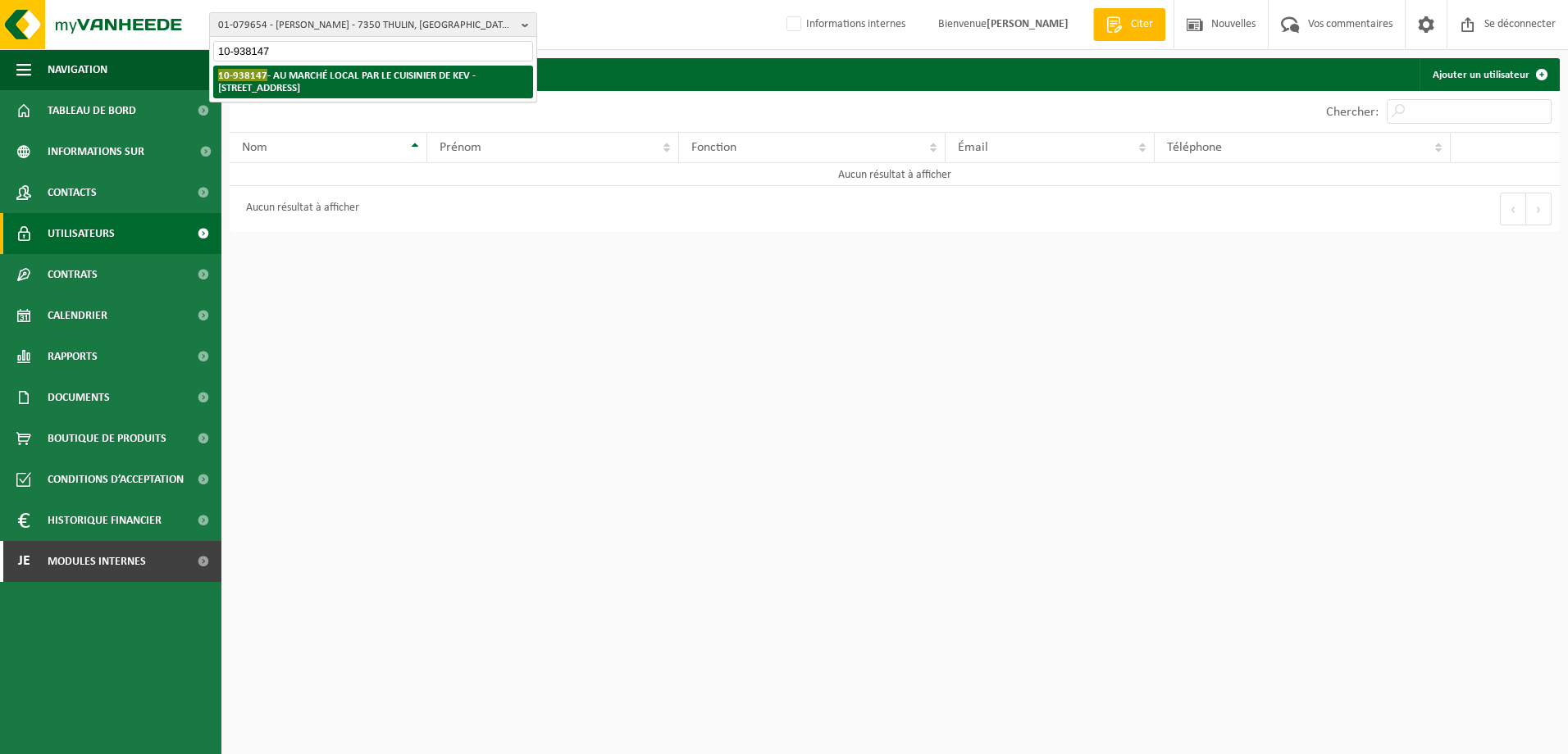 type on "10-938147" 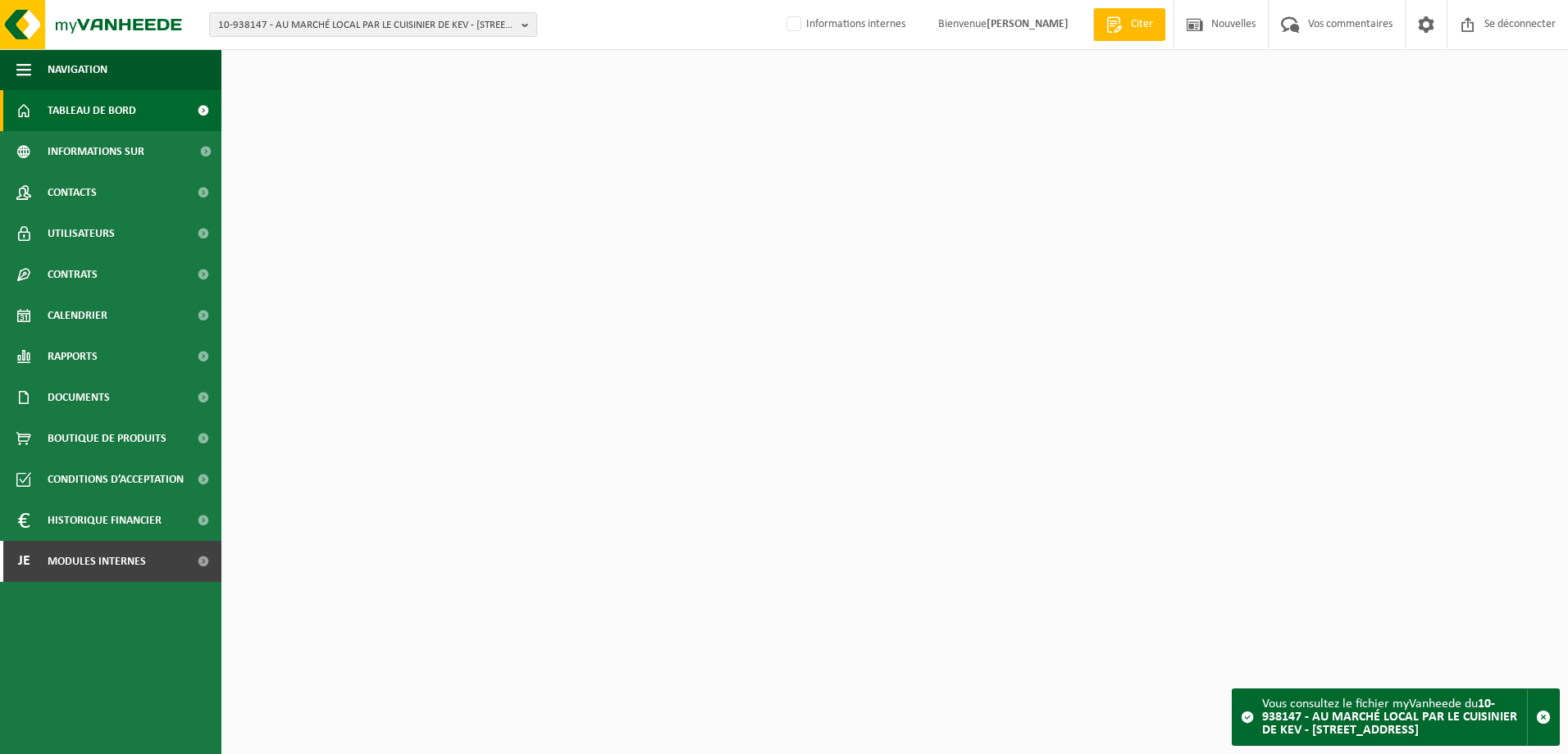 scroll, scrollTop: 0, scrollLeft: 0, axis: both 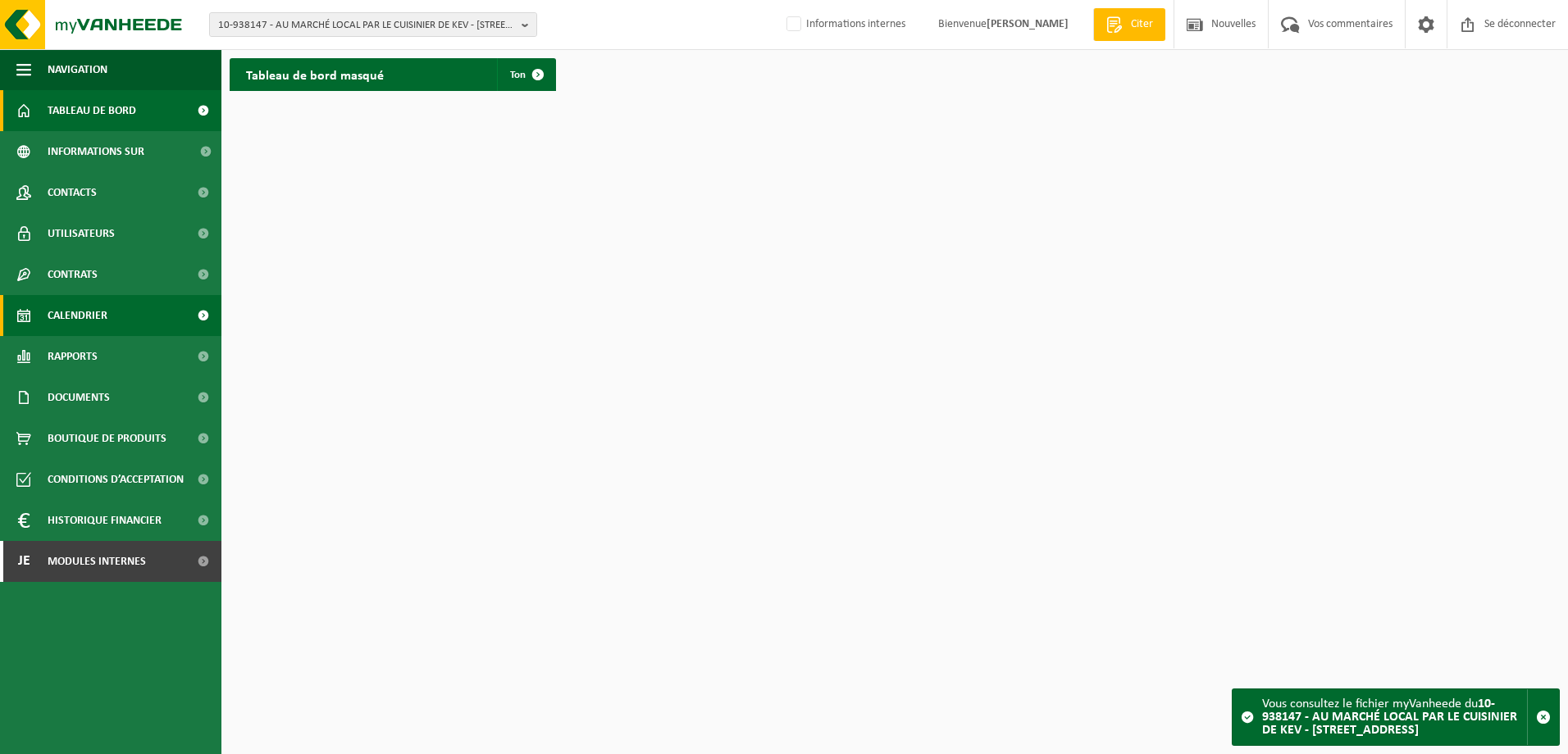 click on "Calendrier" at bounding box center (111, 316) 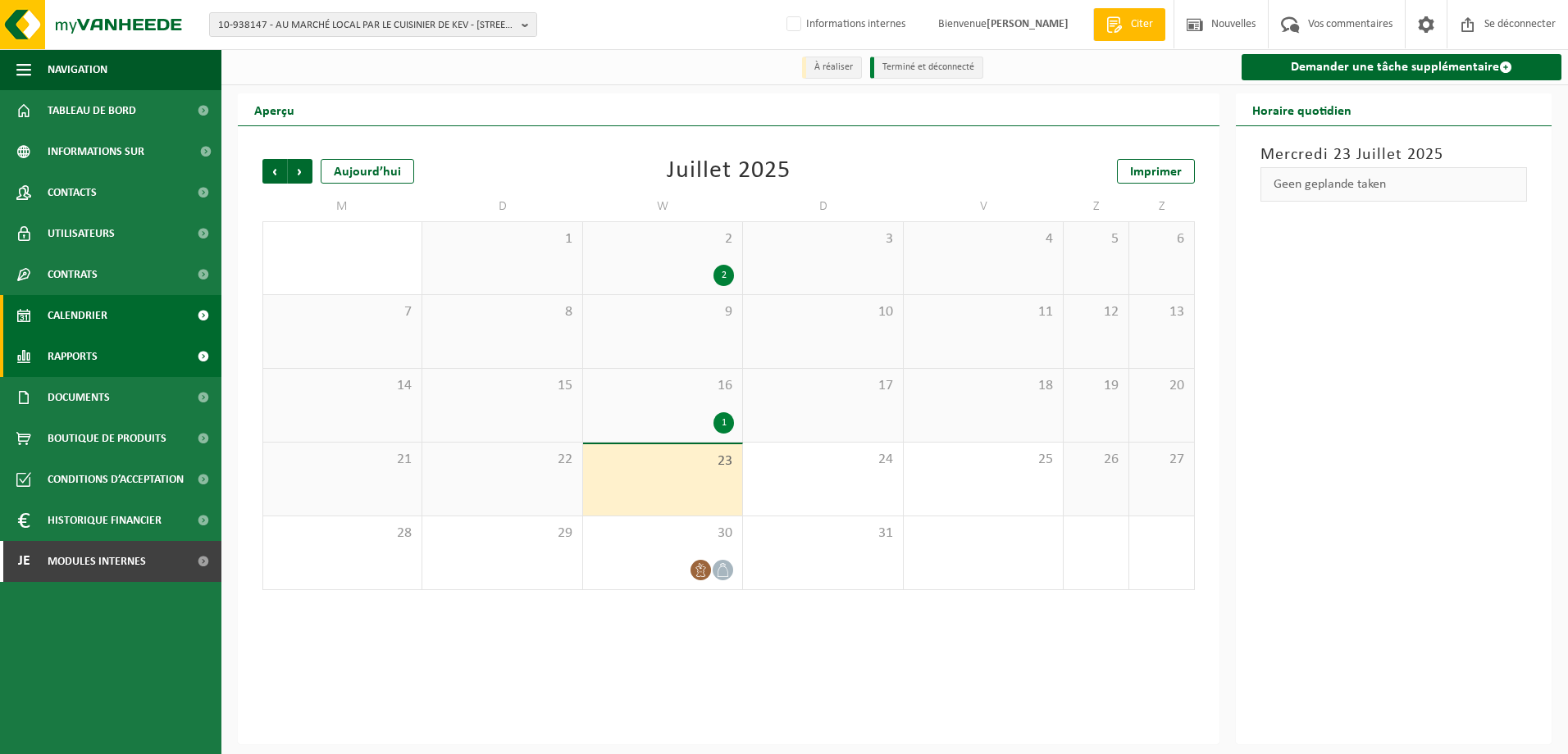 scroll, scrollTop: 0, scrollLeft: 0, axis: both 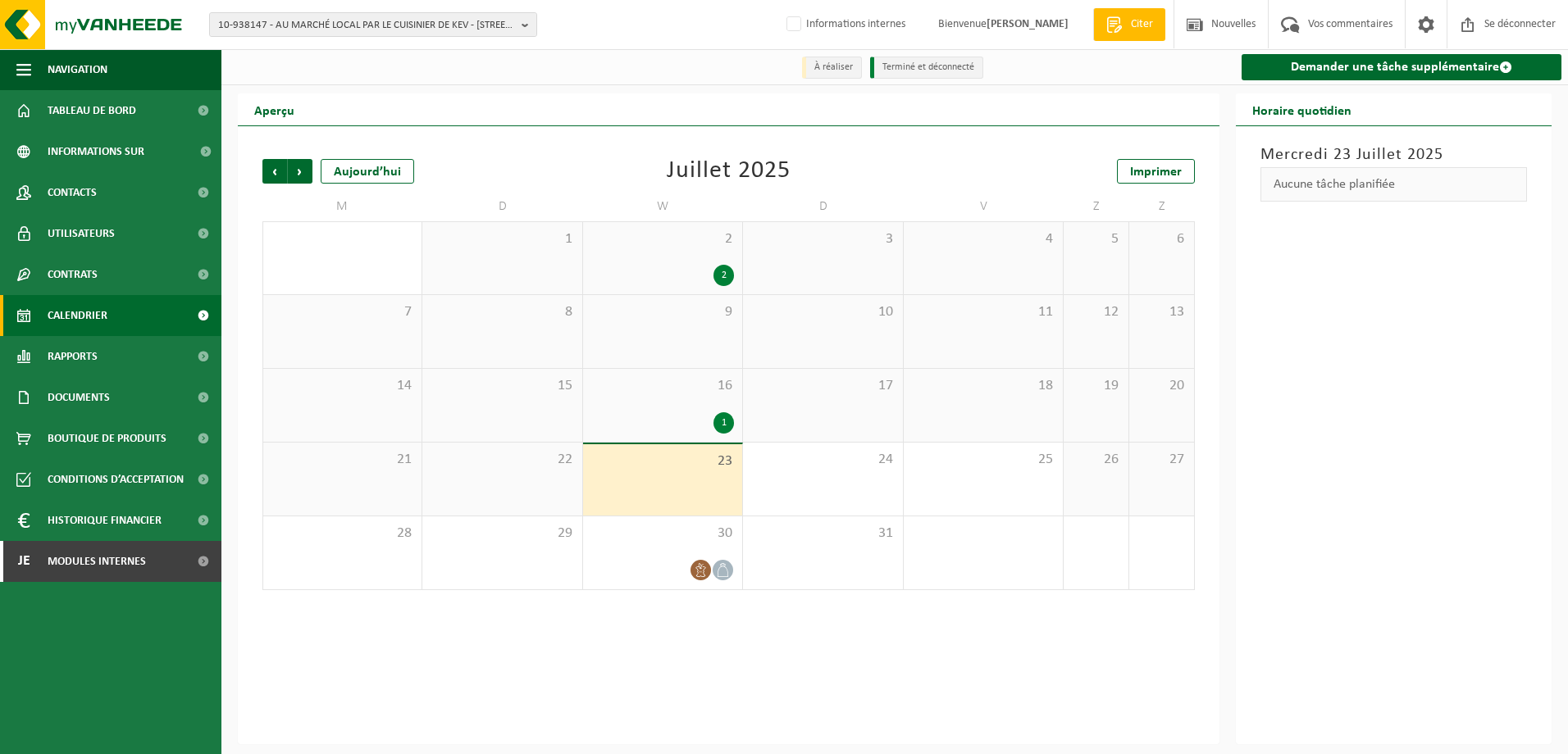 click on "1" at bounding box center (723, 423) 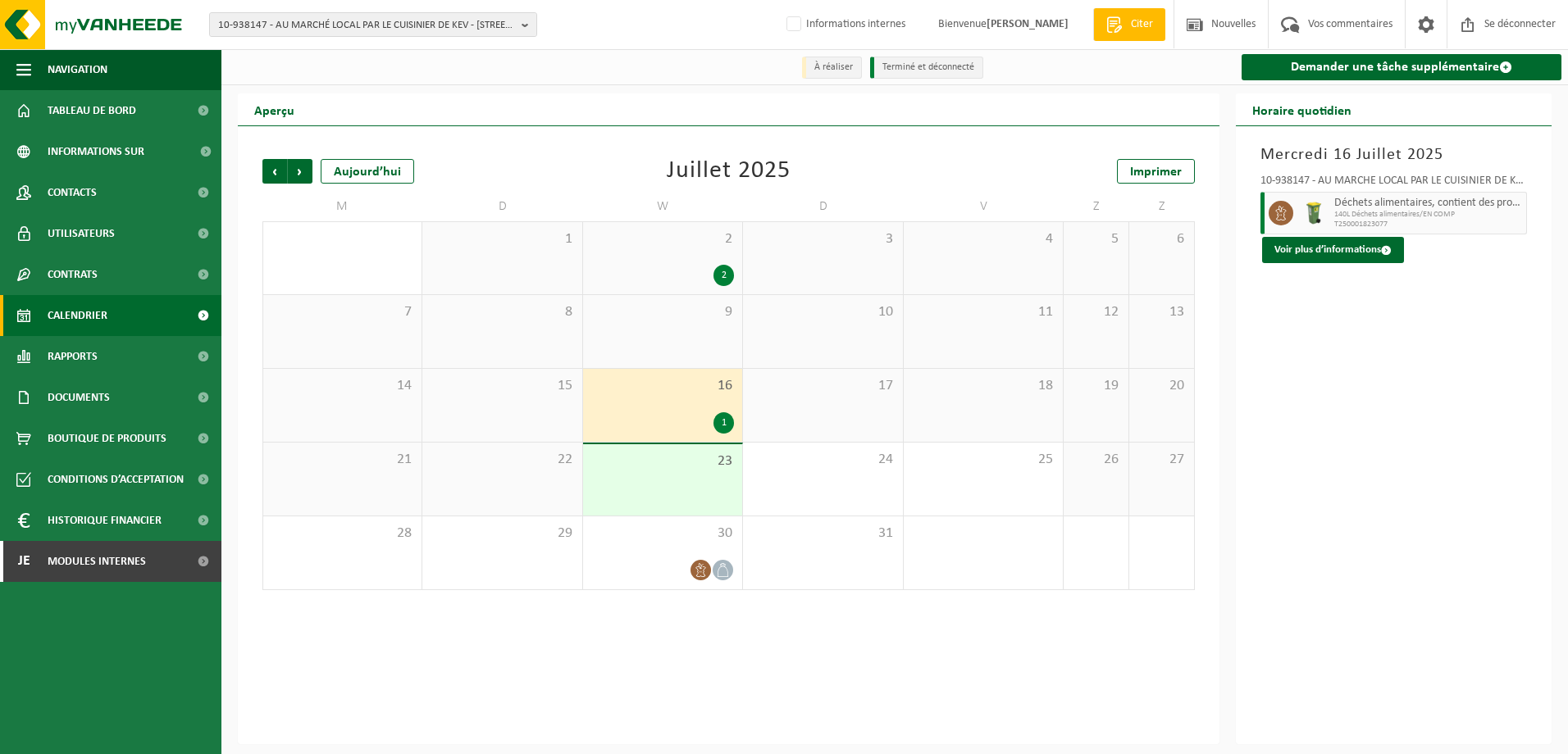 click on "23" at bounding box center [663, 479] 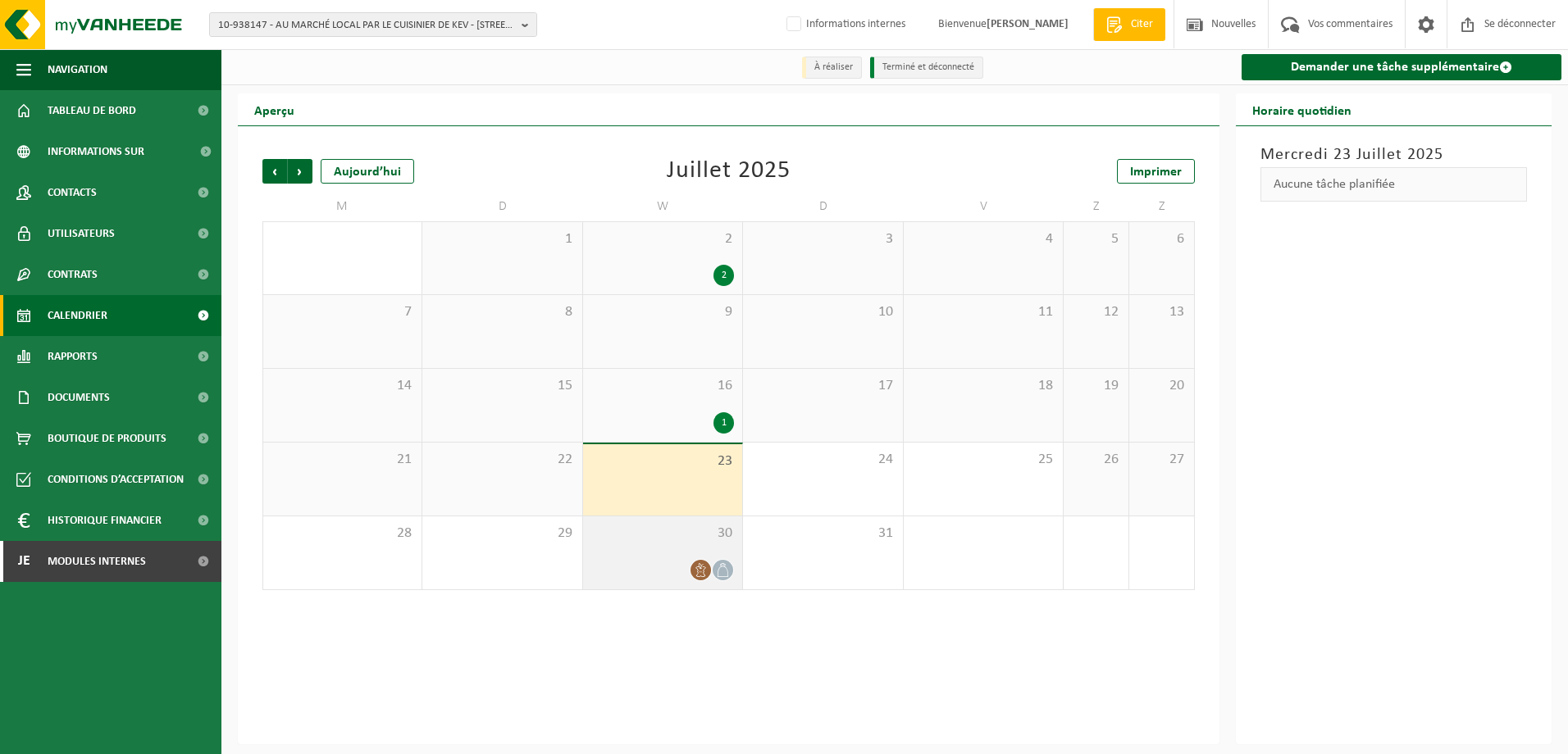 click at bounding box center [663, 570] 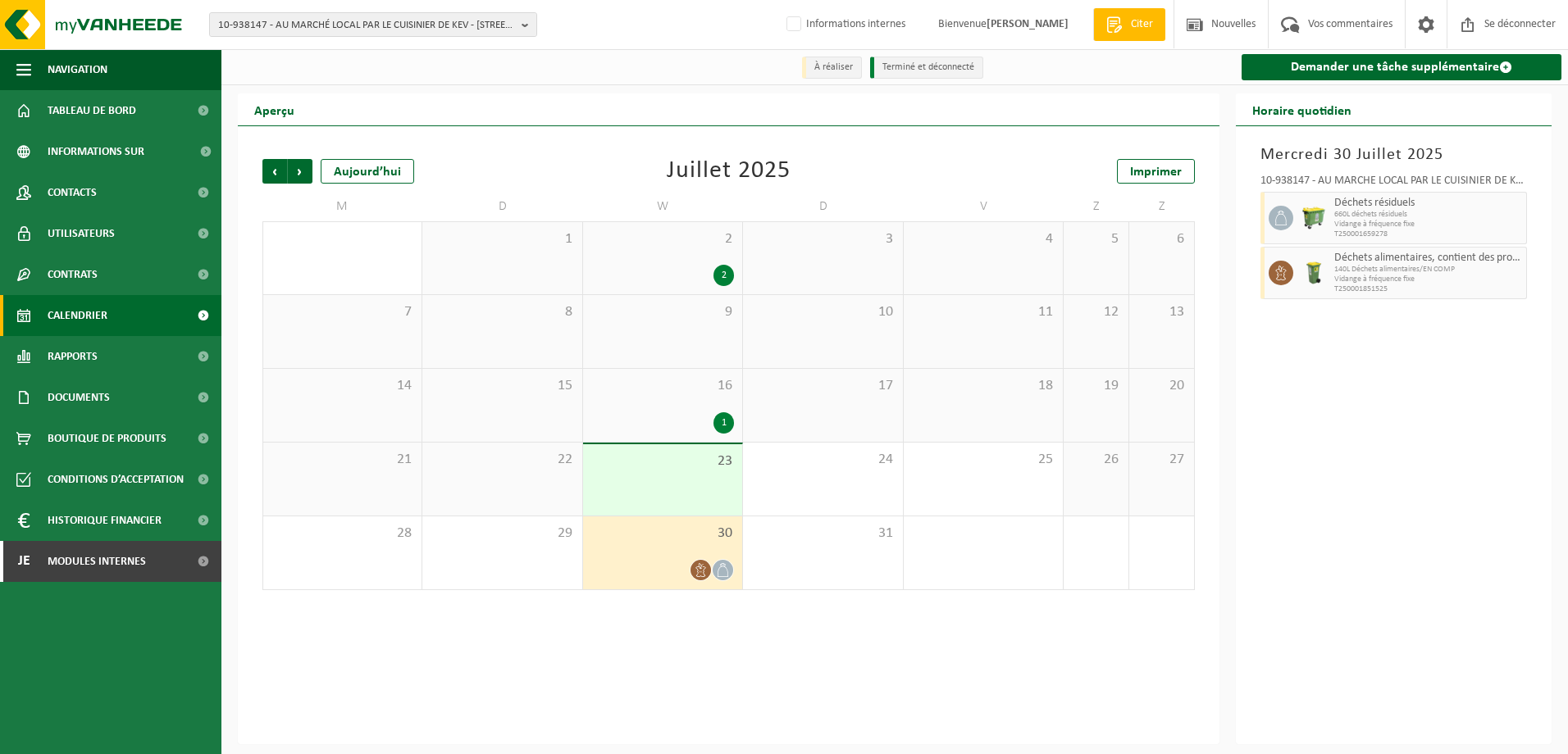 click at bounding box center (390, 66) 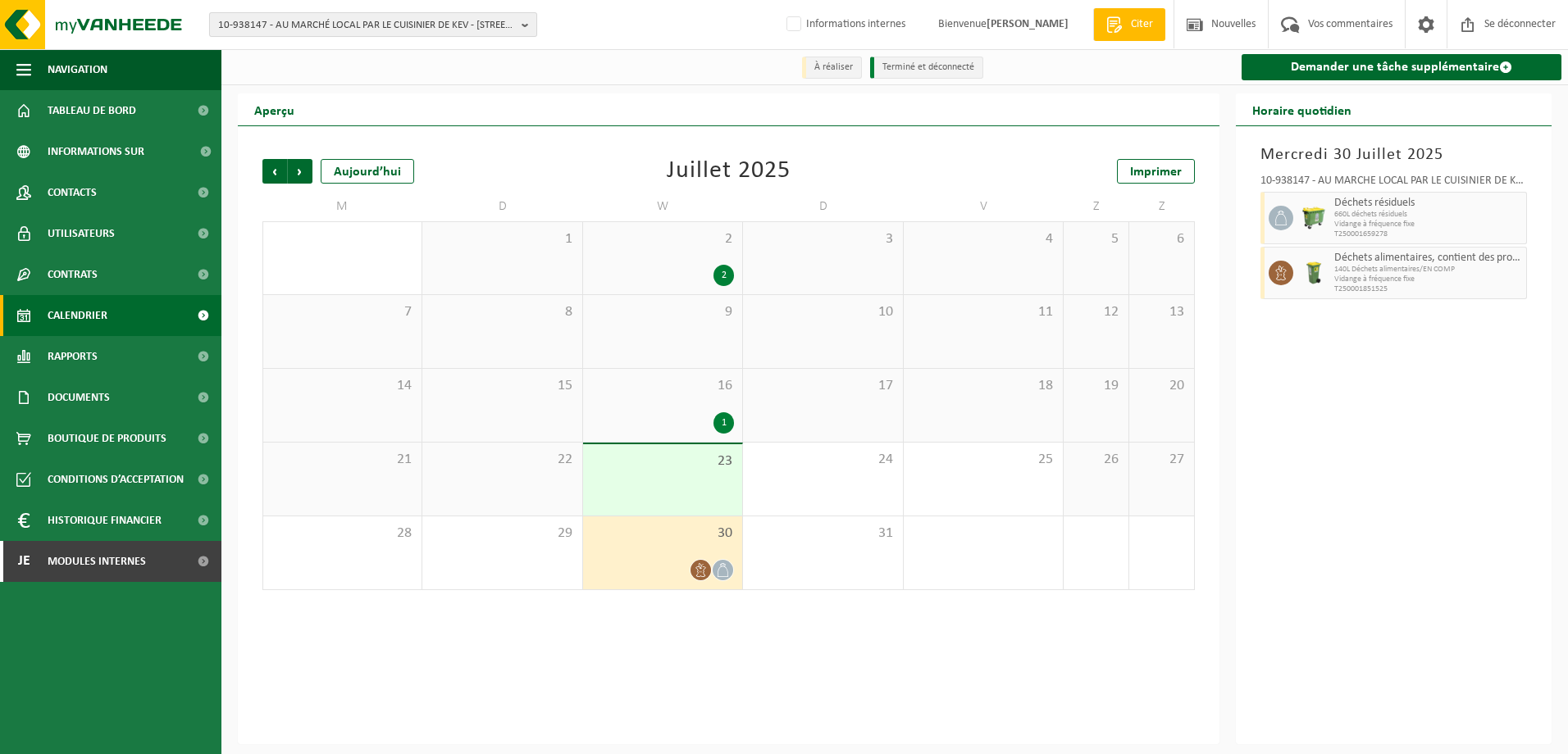 drag, startPoint x: 225, startPoint y: 25, endPoint x: 233, endPoint y: 34, distance: 12.041595 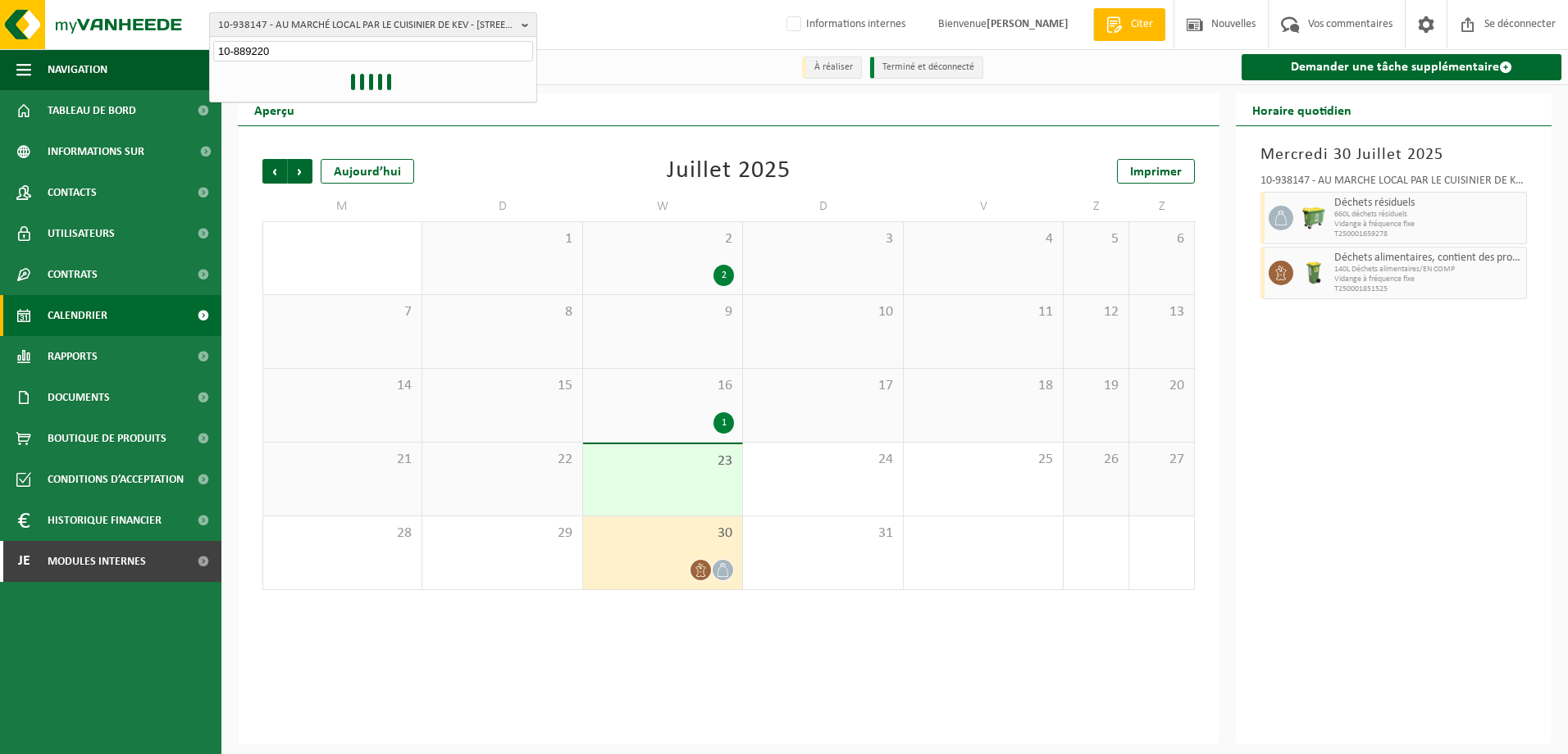 type on "10-889220" 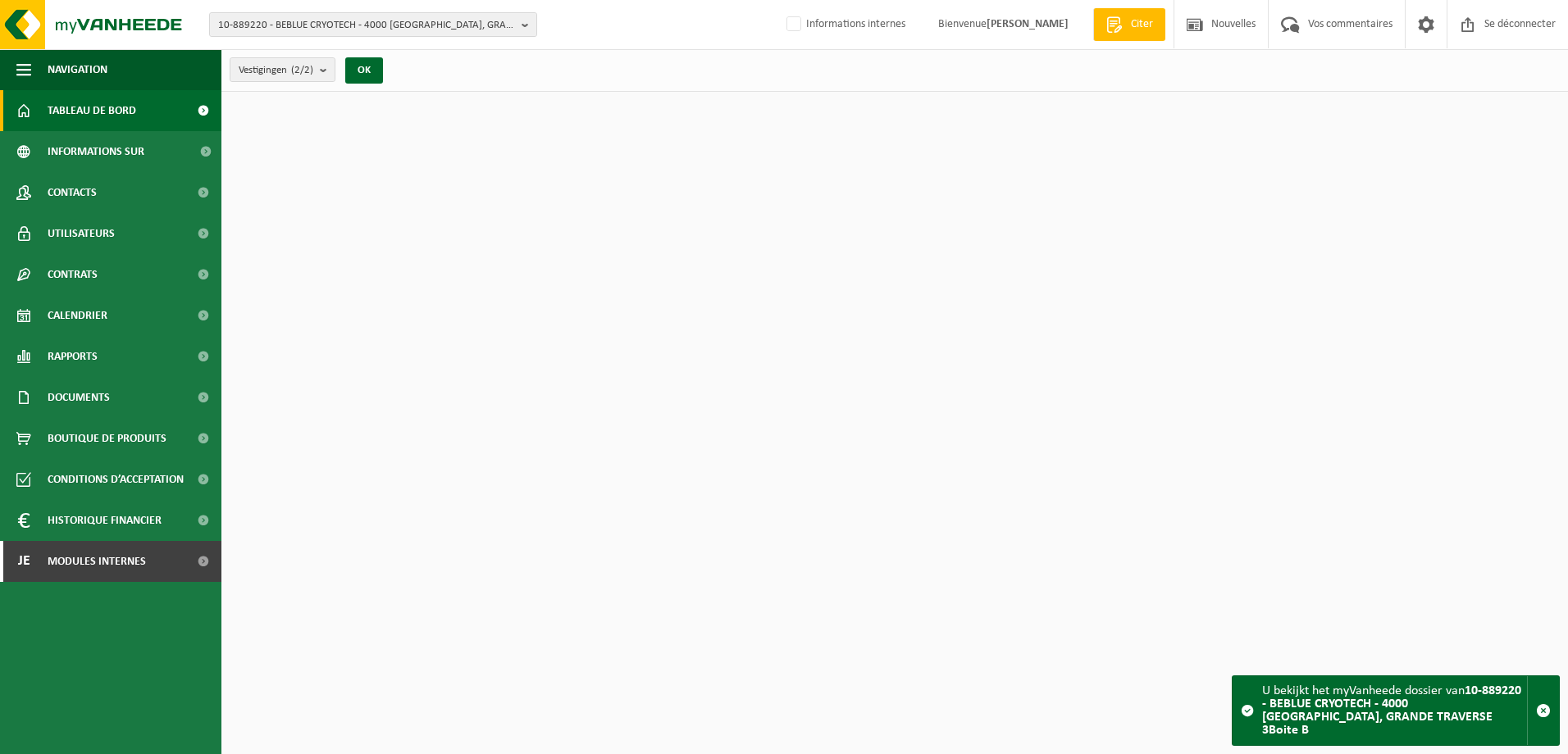 scroll, scrollTop: 0, scrollLeft: 0, axis: both 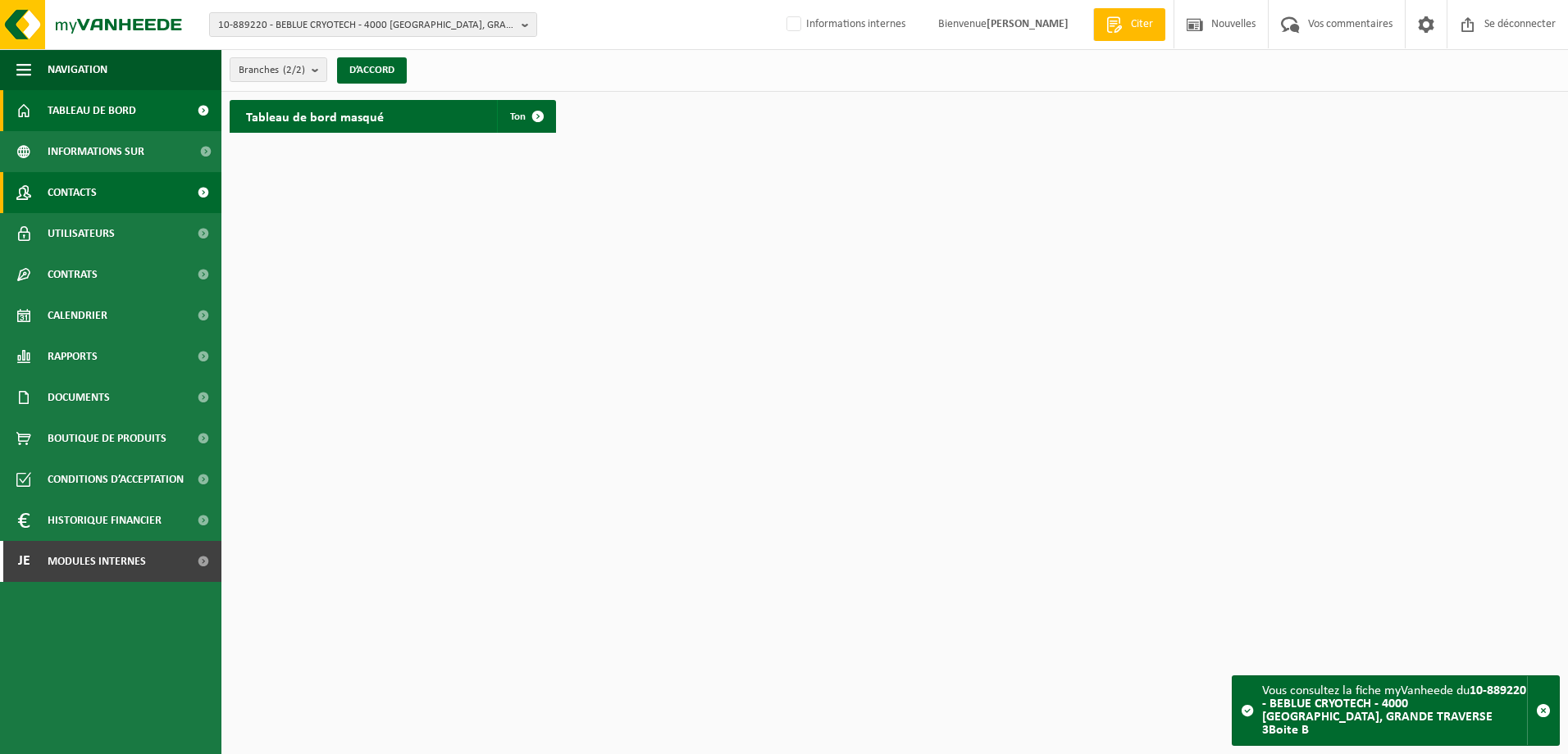 click on "Contacts" at bounding box center [111, 193] 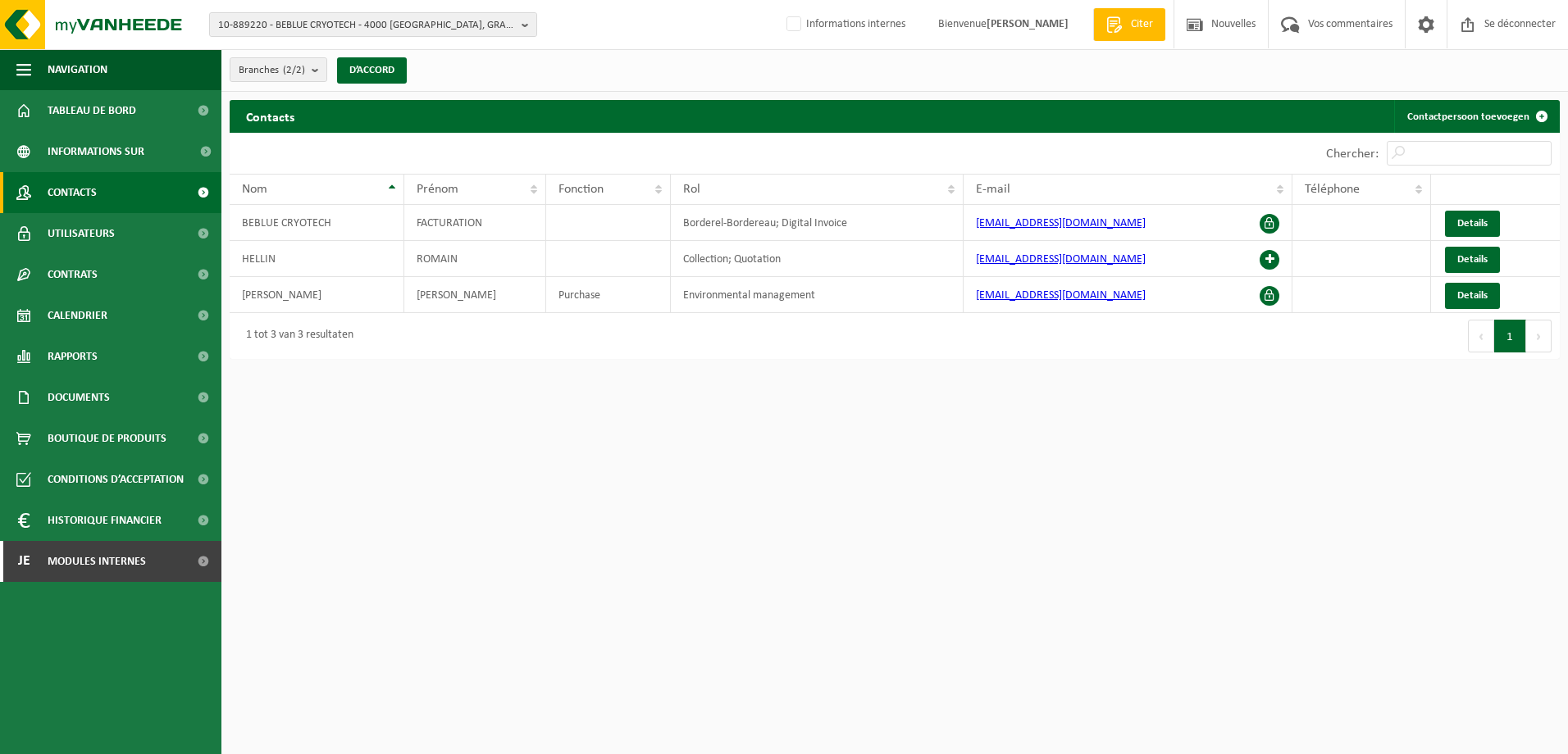 scroll, scrollTop: 0, scrollLeft: 0, axis: both 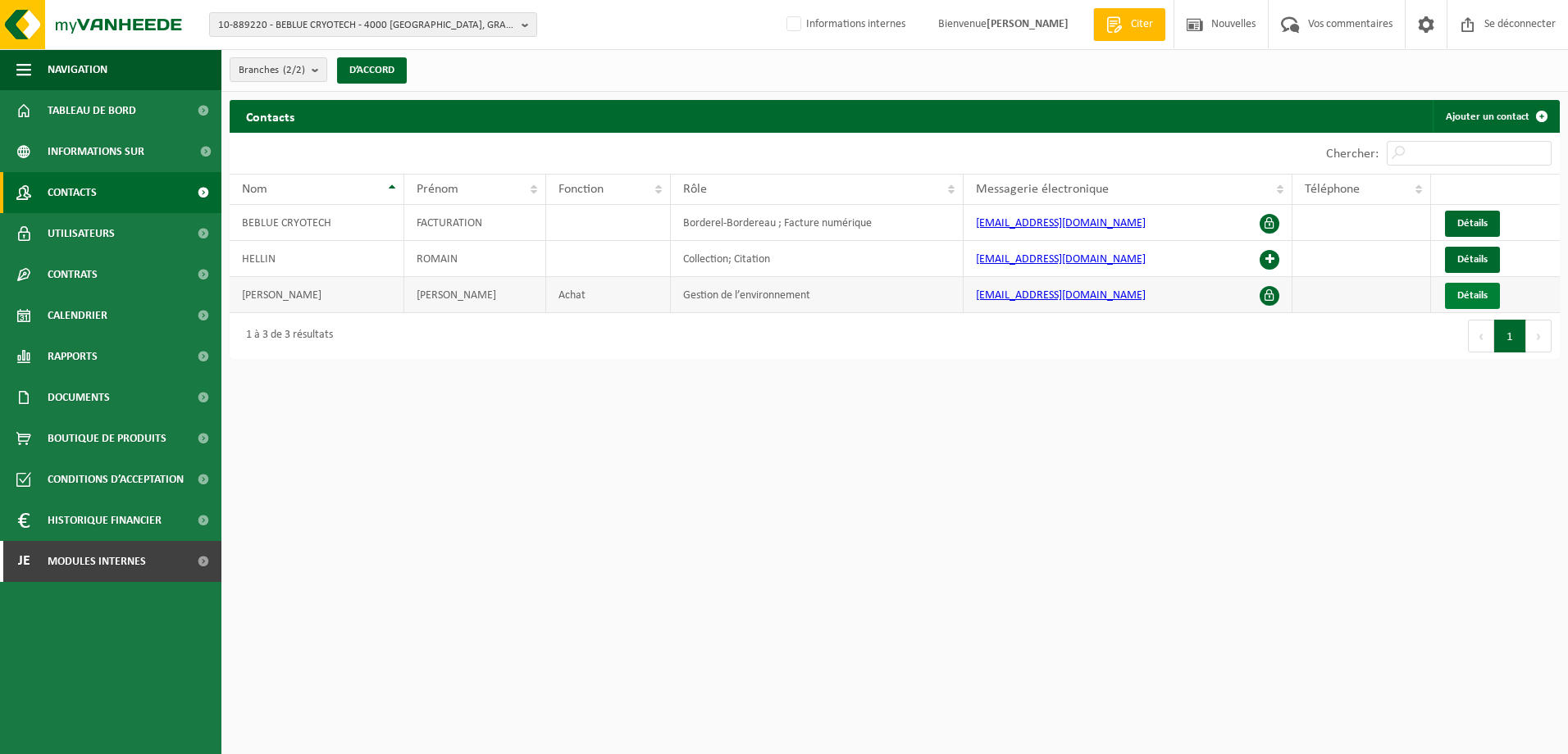 click on "Détails" at bounding box center (1472, 295) 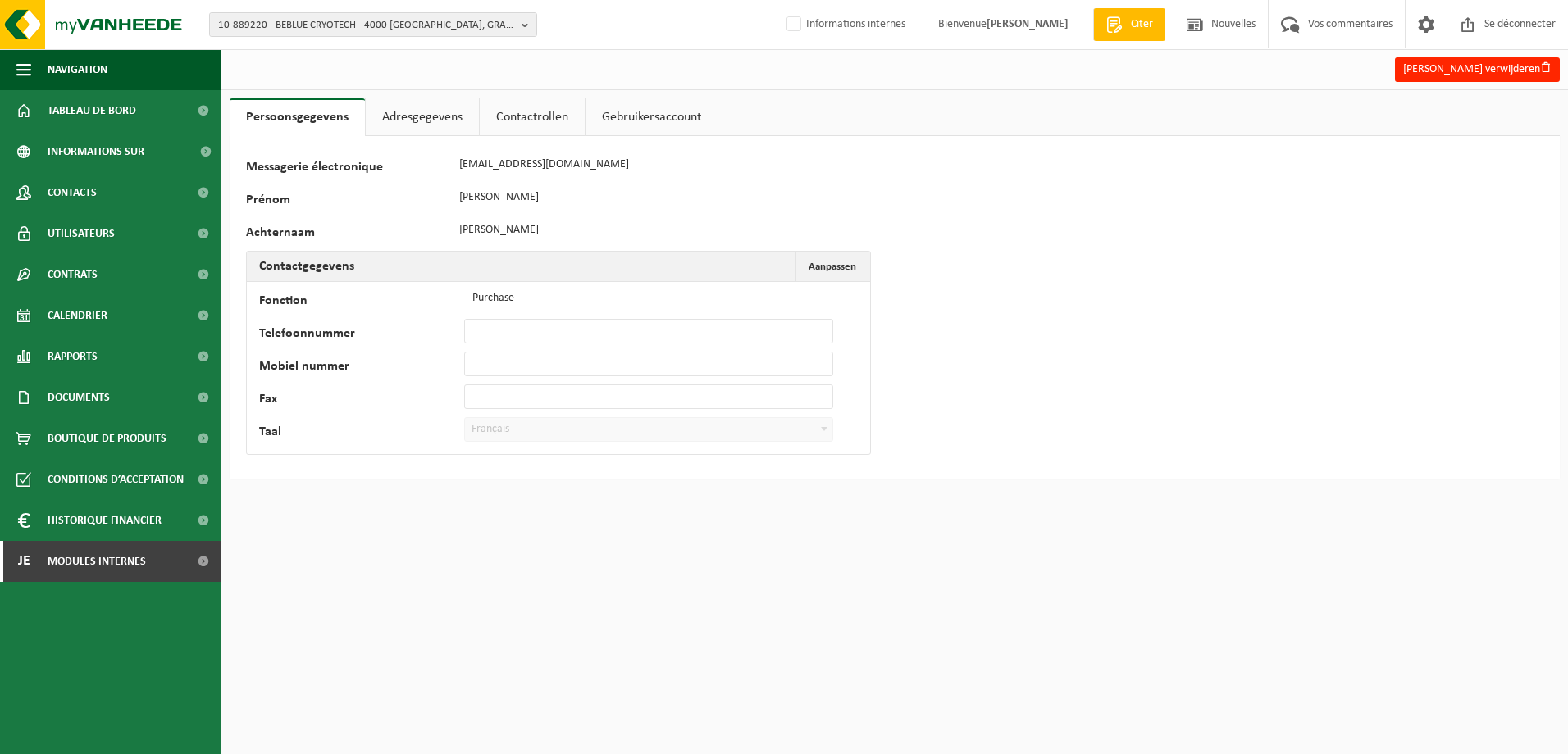 scroll, scrollTop: 0, scrollLeft: 0, axis: both 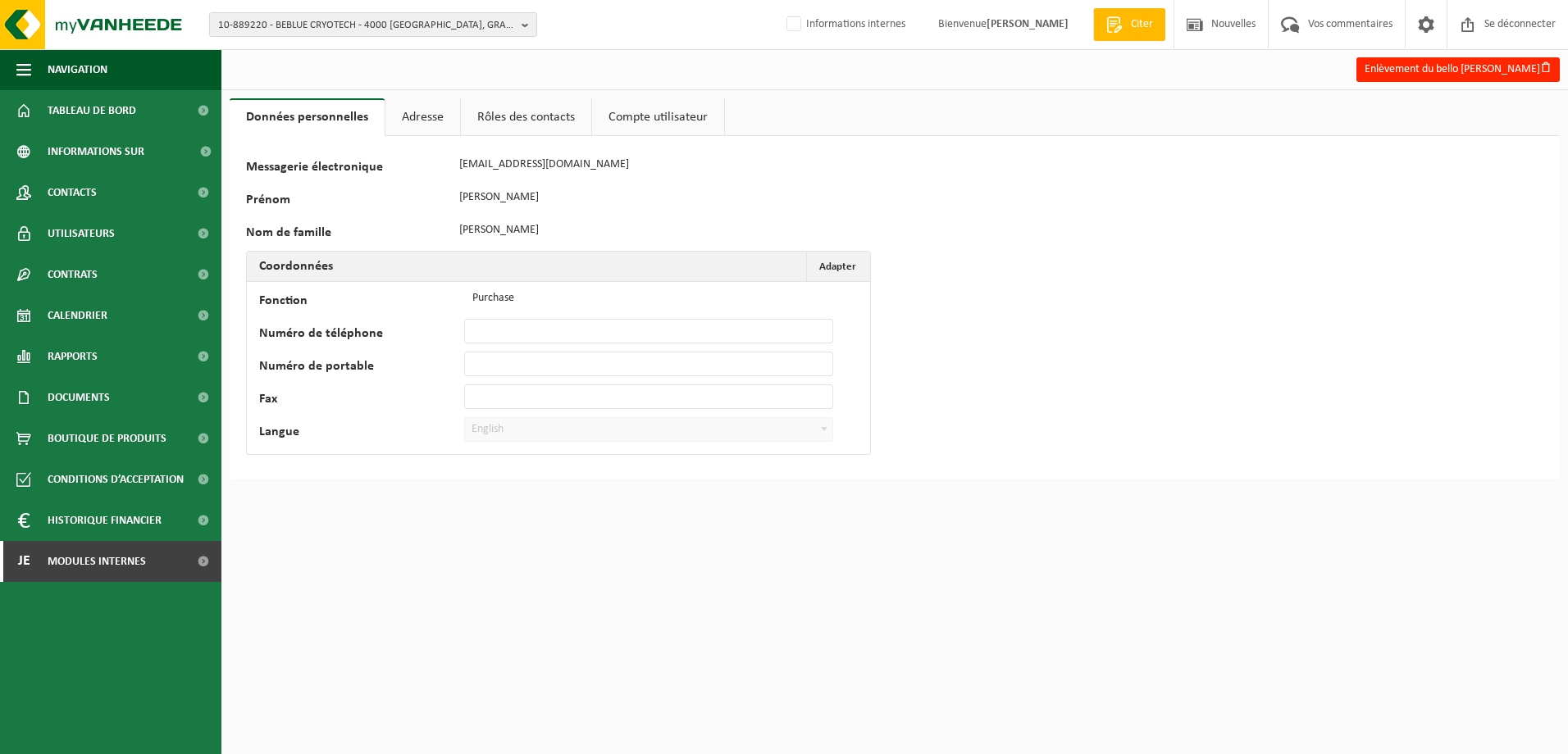click on "Adresse" at bounding box center (422, 117) 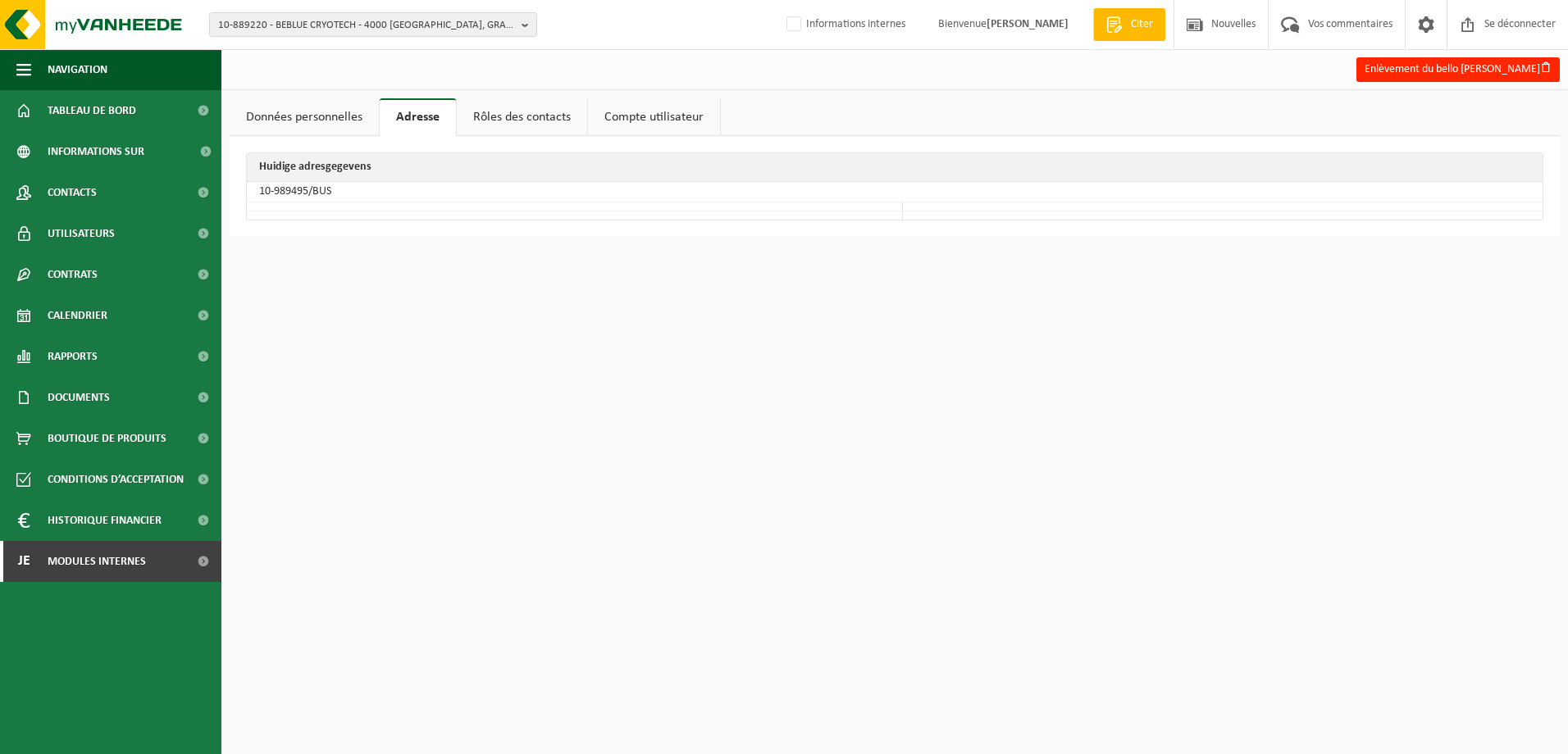 click on "Rôles des contacts" at bounding box center [522, 117] 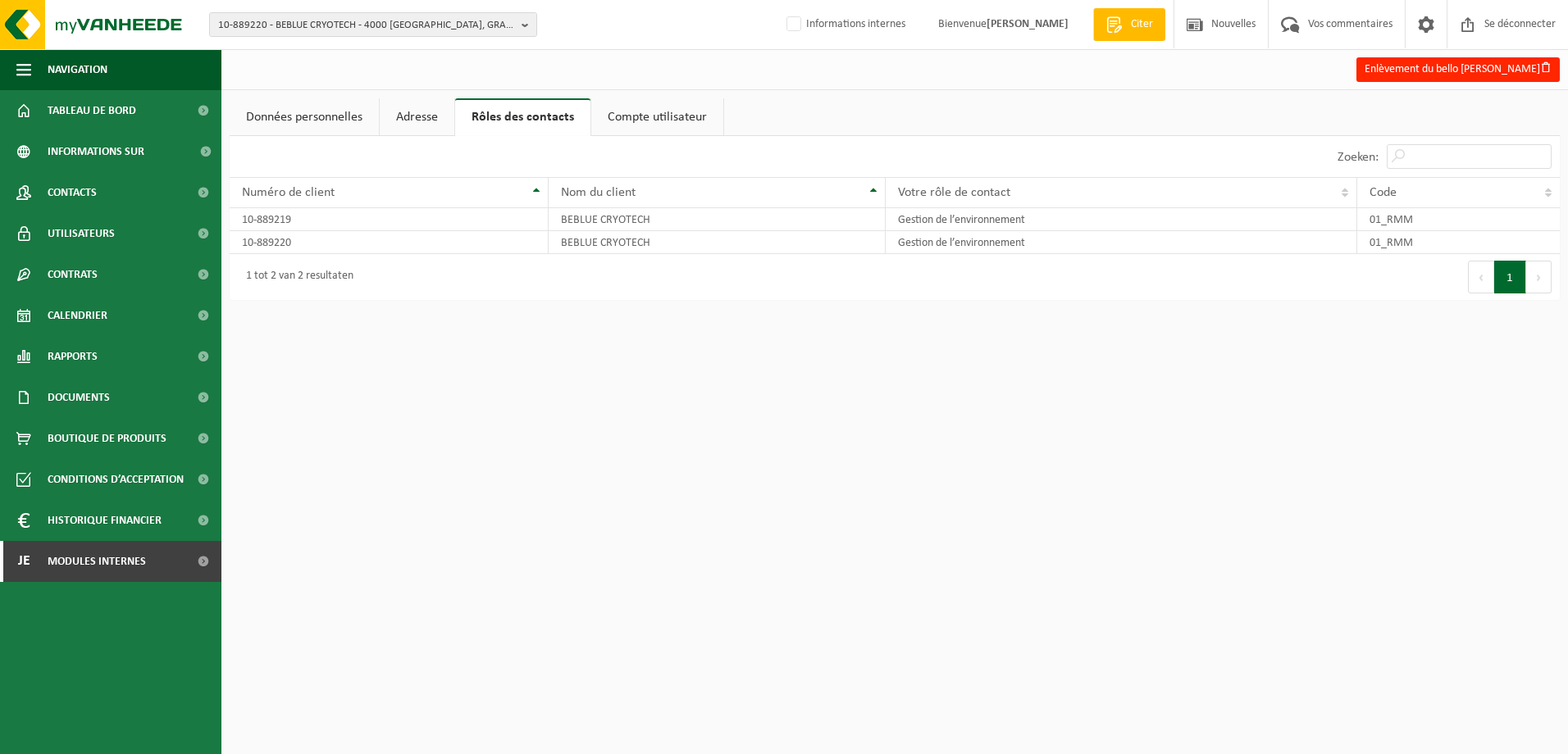 click on "Compte utilisateur" at bounding box center (657, 117) 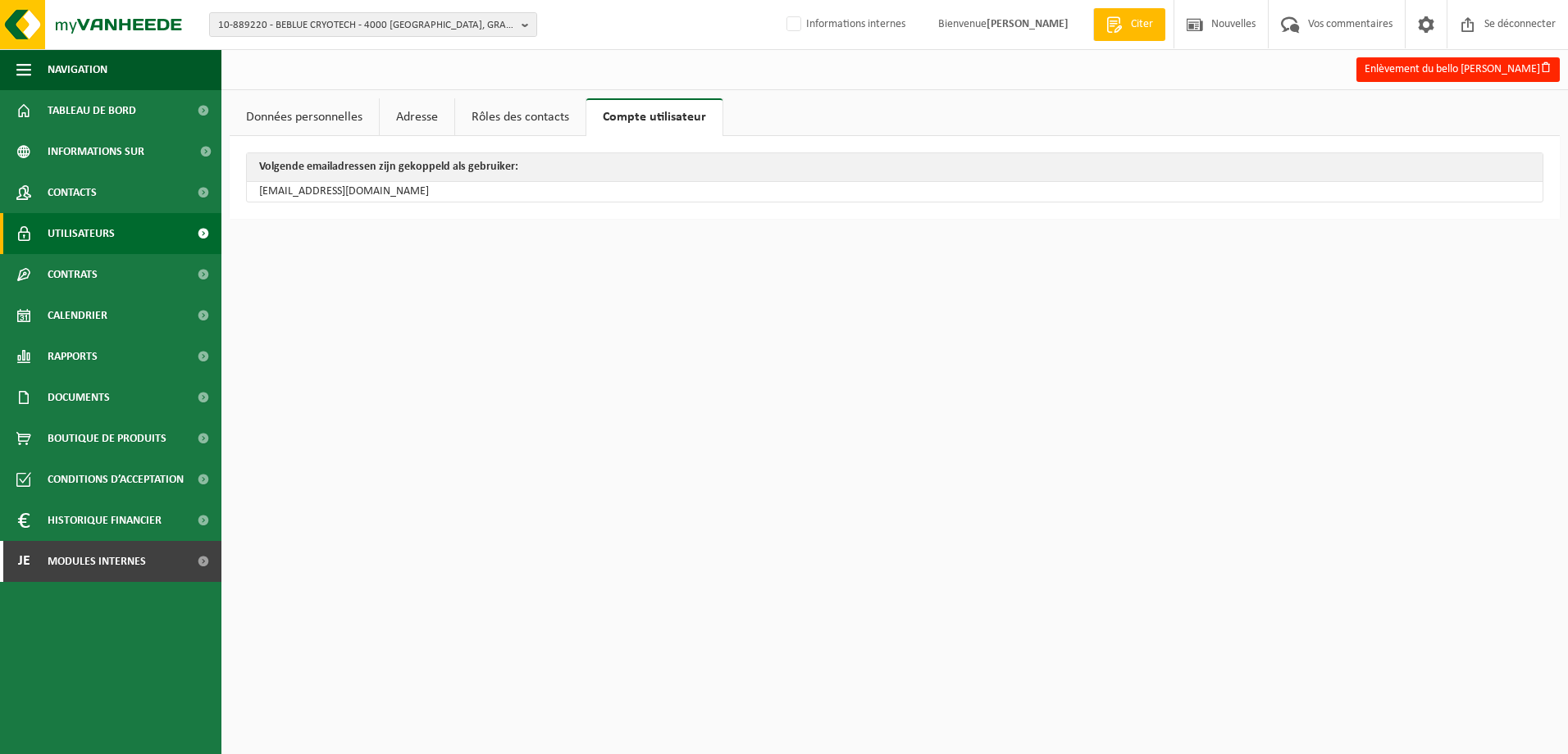 click on "Utilisateurs" at bounding box center (81, 234) 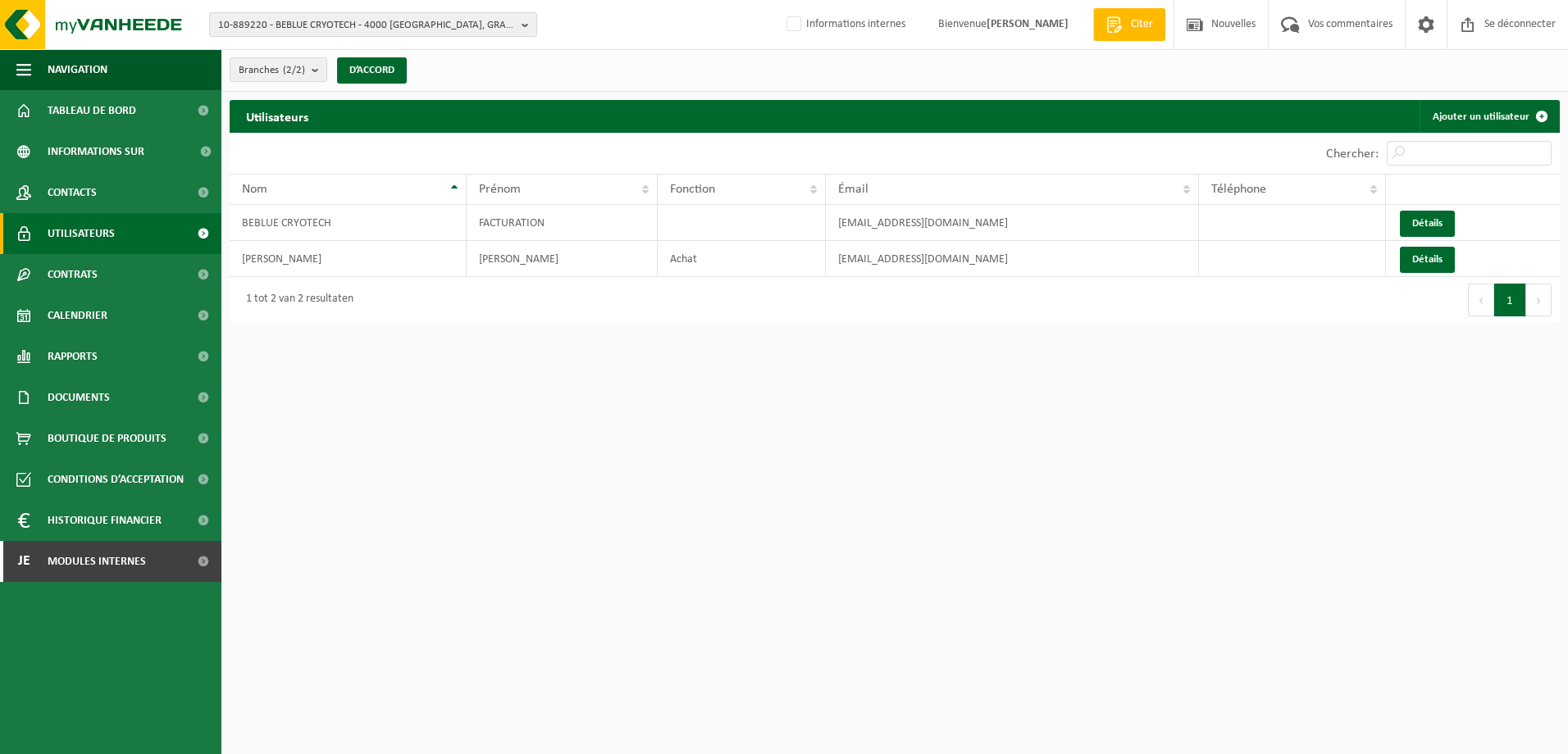 scroll, scrollTop: 0, scrollLeft: 0, axis: both 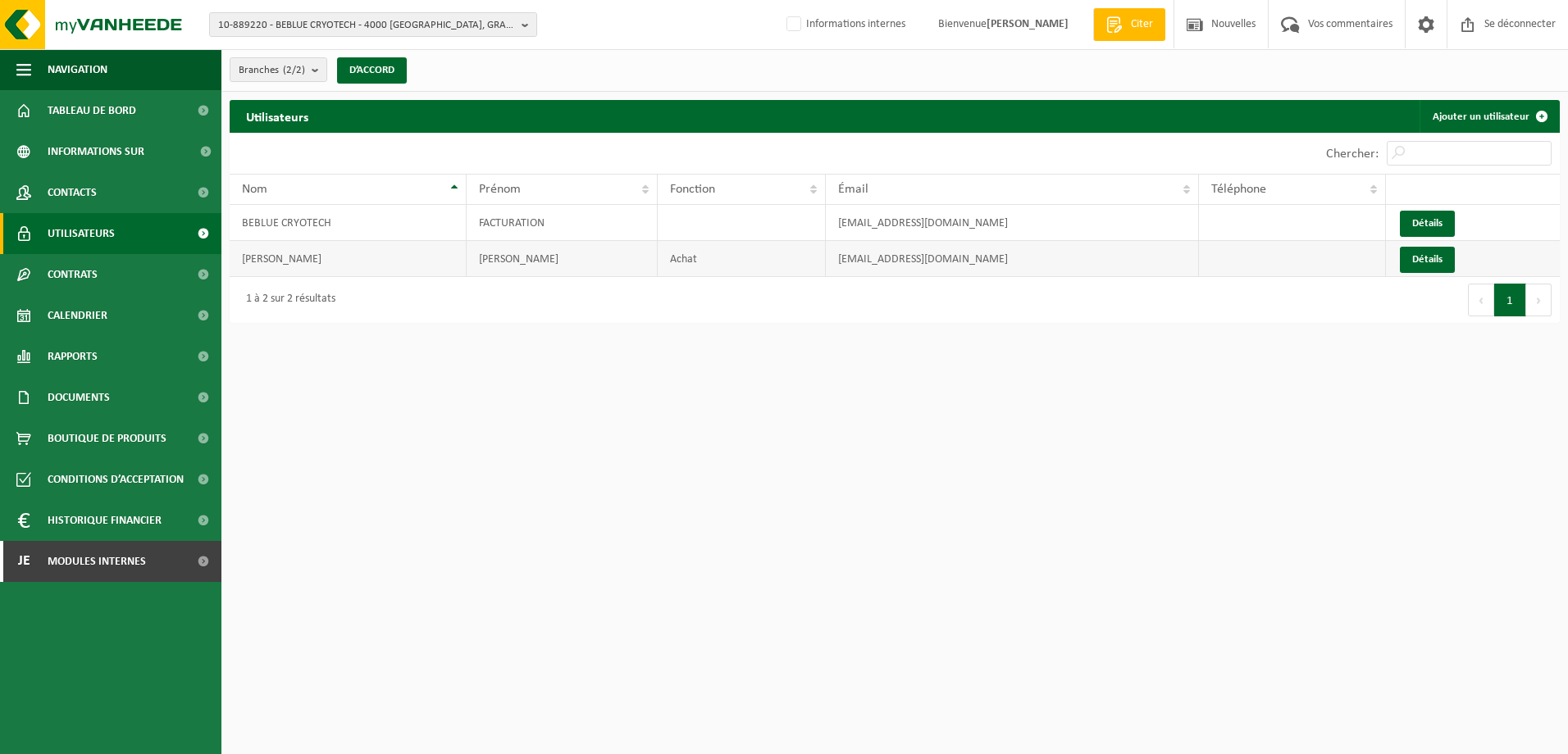 click on "Détails" at bounding box center (1473, 259) 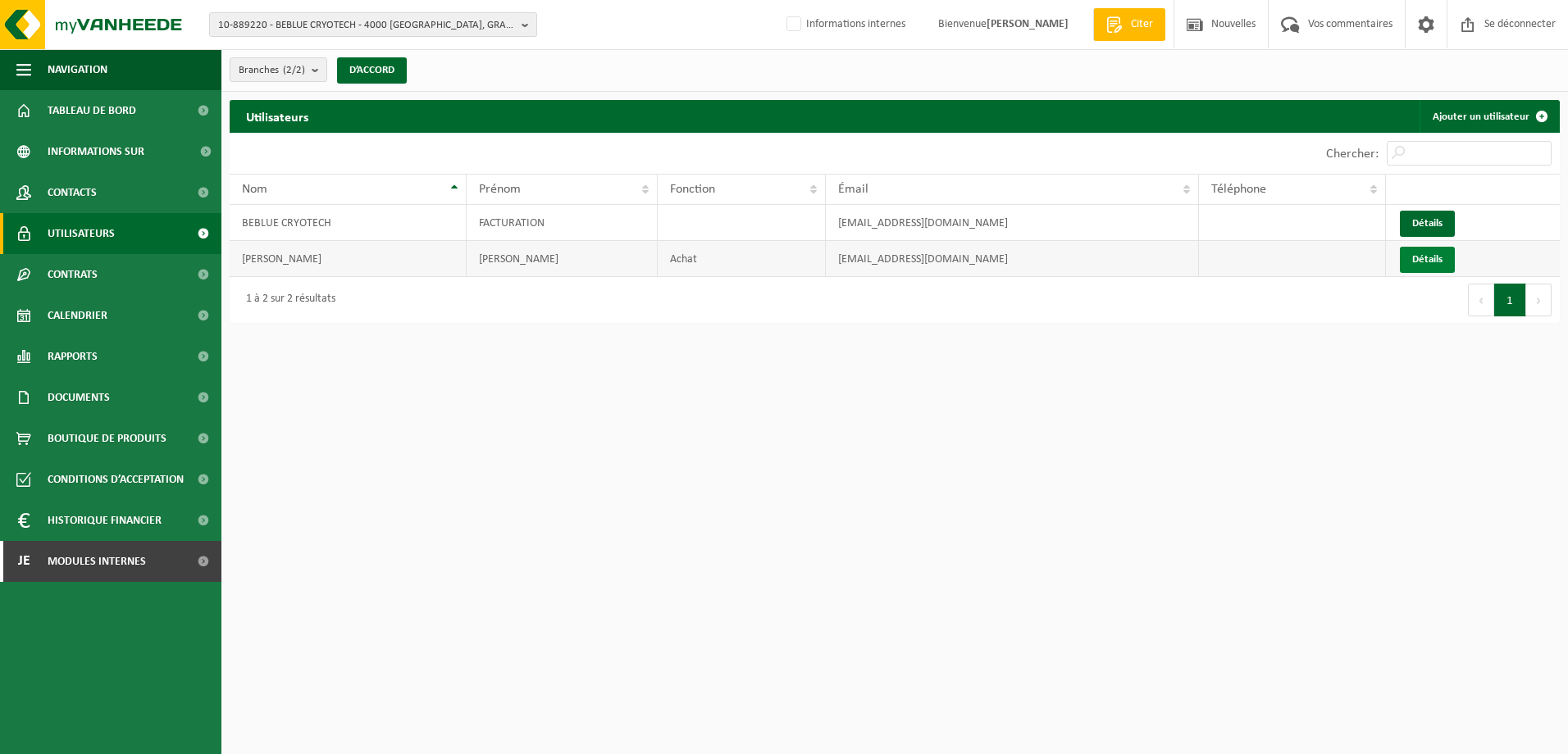 click on "Détails" at bounding box center (1427, 260) 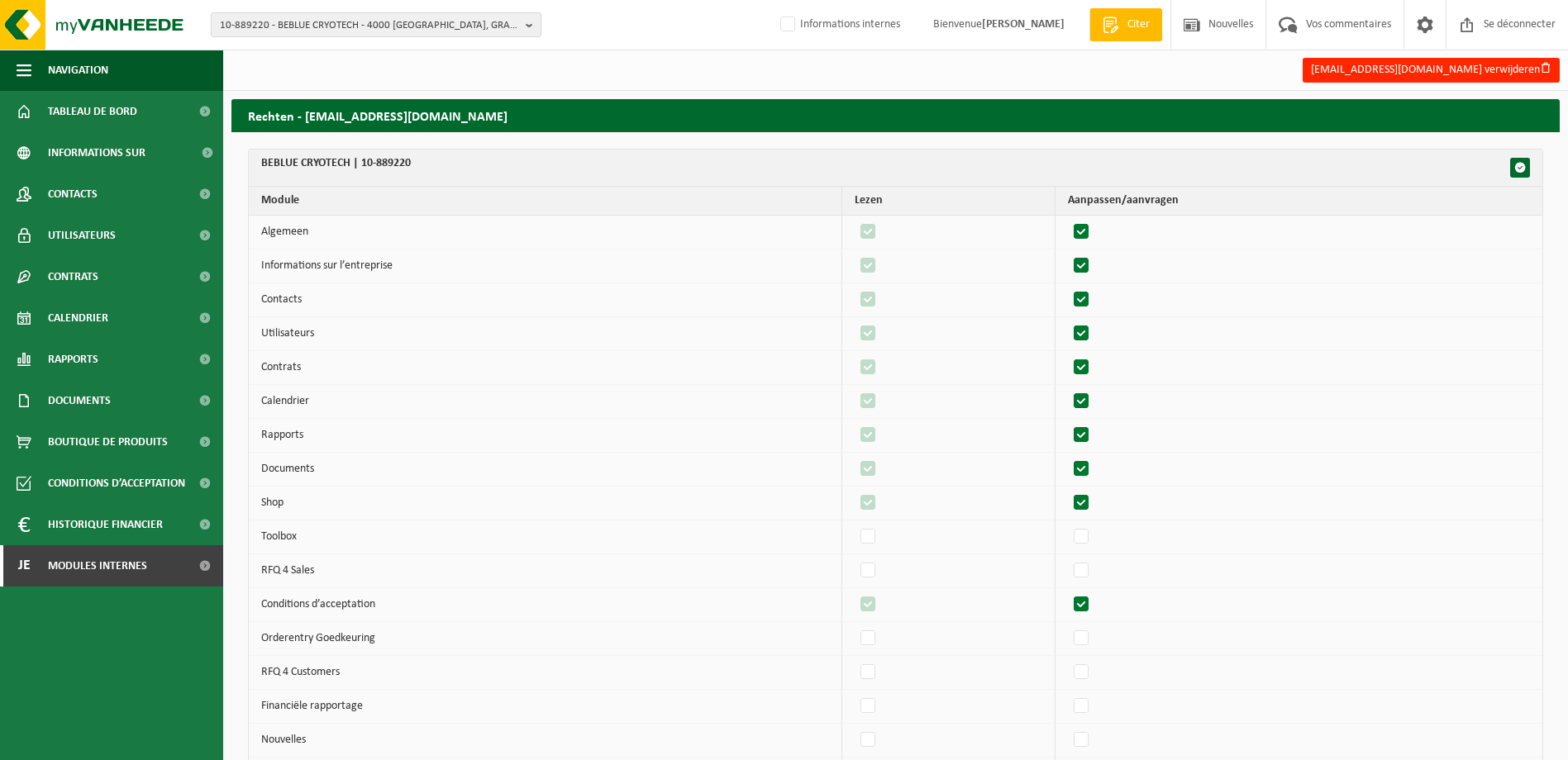 scroll, scrollTop: 0, scrollLeft: 0, axis: both 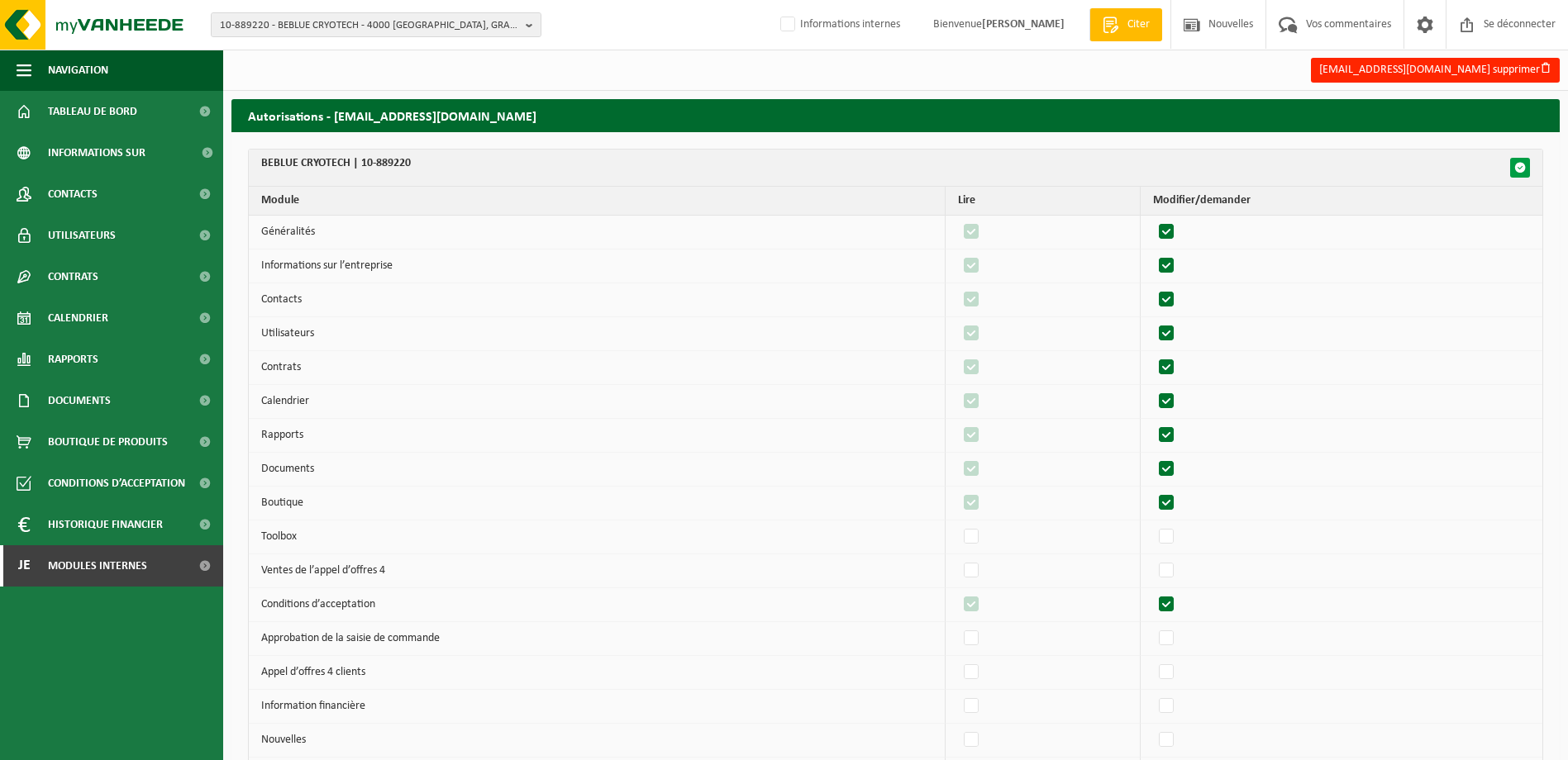click at bounding box center [1520, 168] 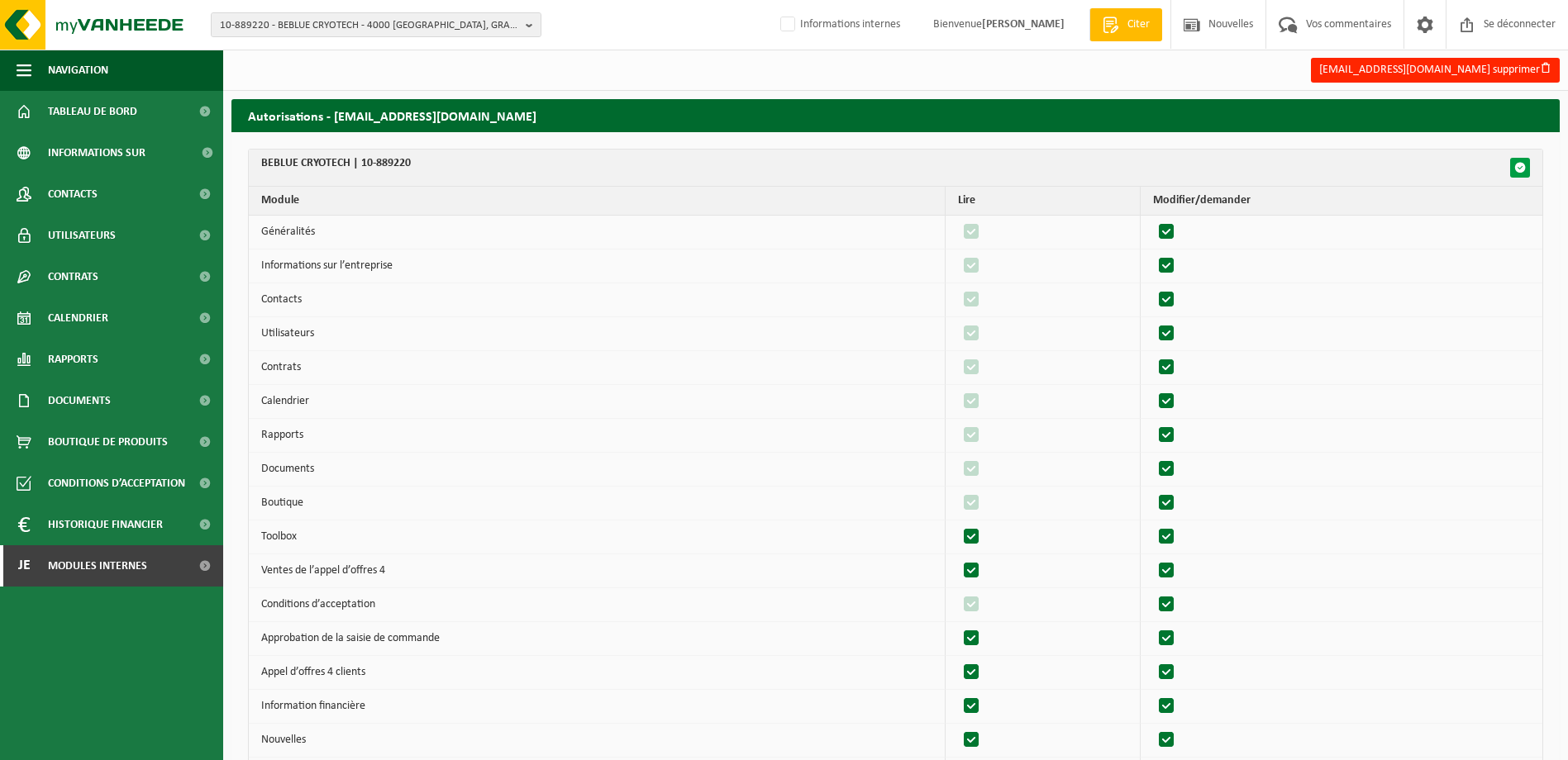 checkbox on "true" 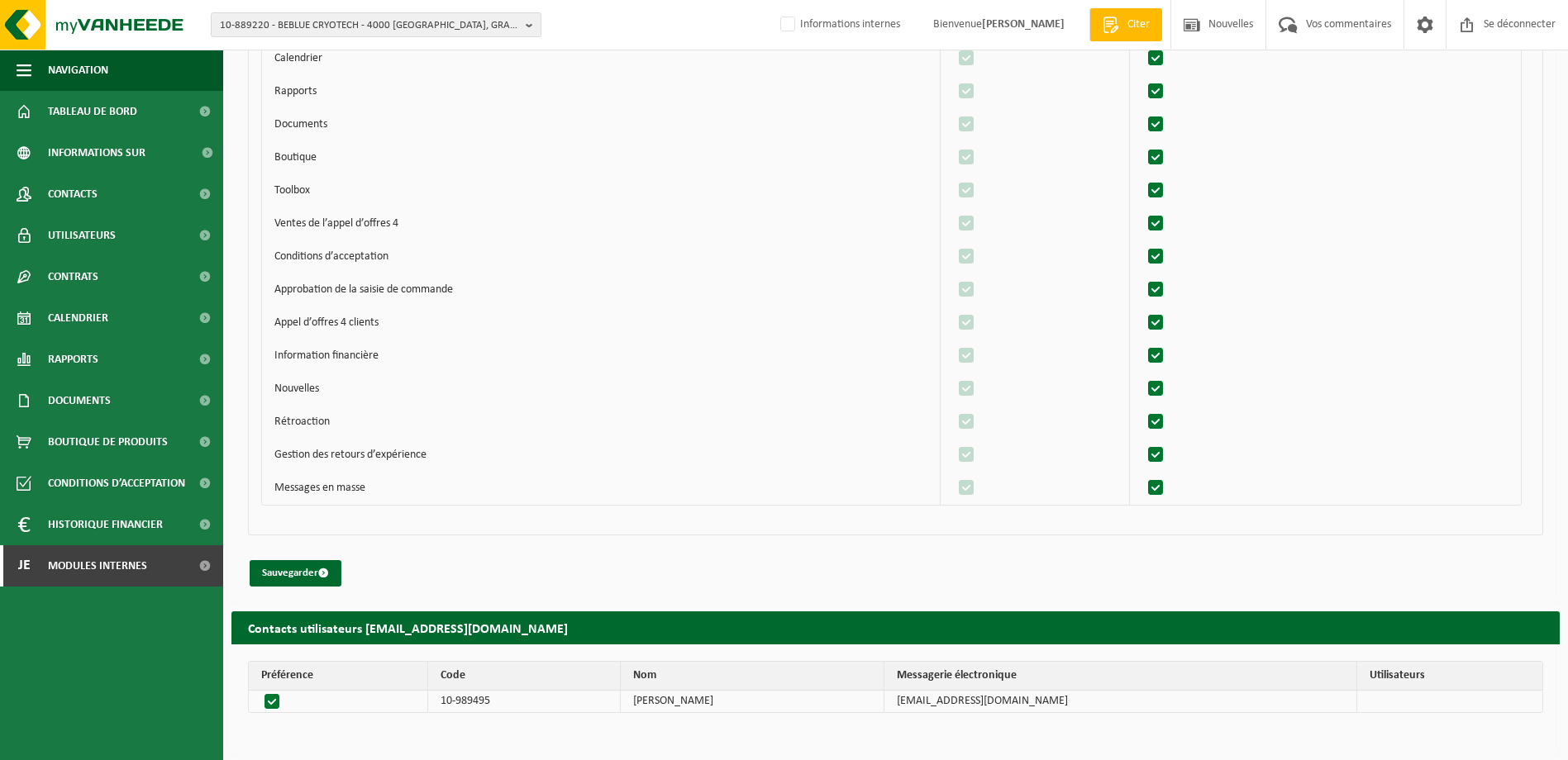 scroll, scrollTop: 1083, scrollLeft: 0, axis: vertical 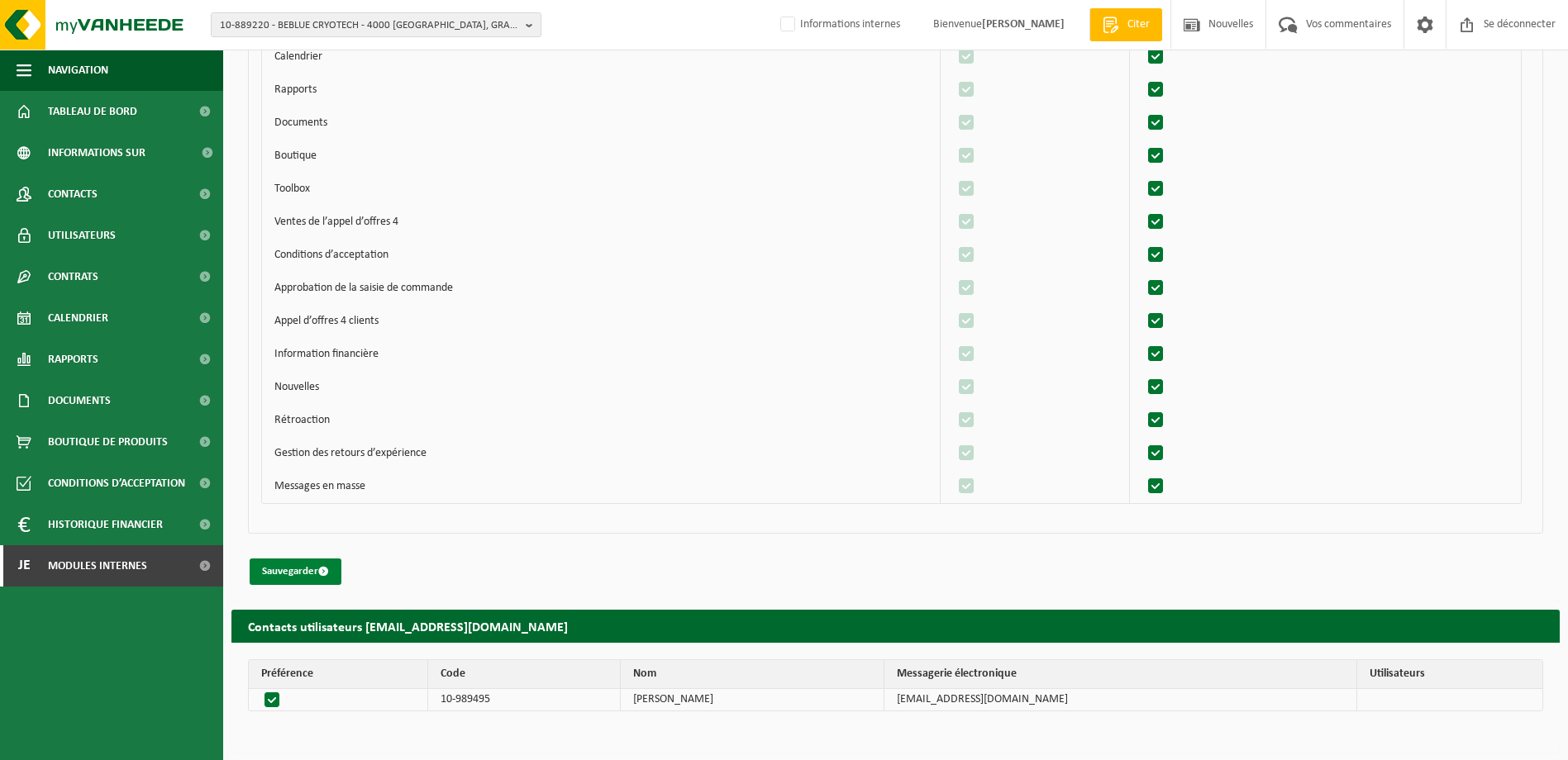 click on "Sauvegarder" at bounding box center [290, 571] 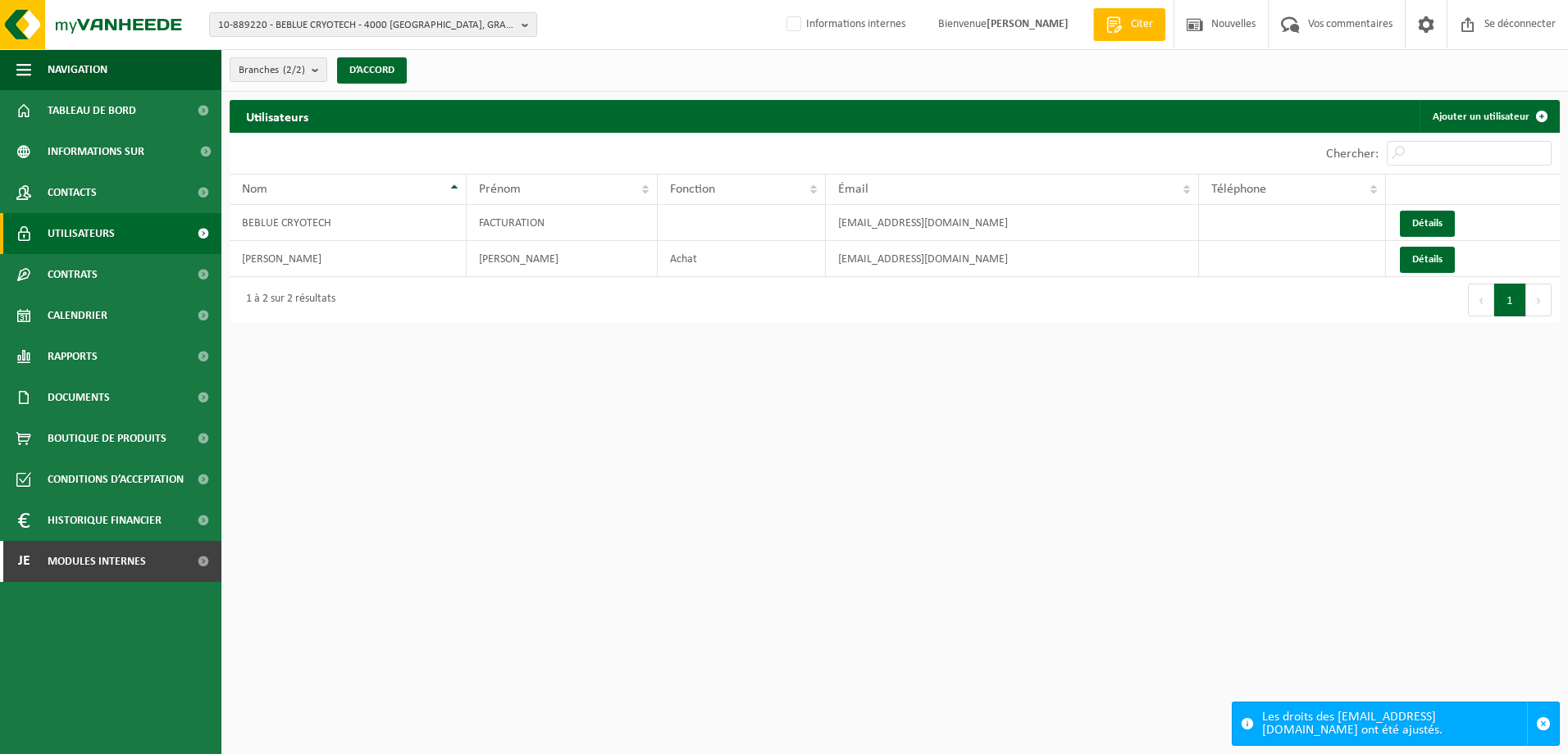 scroll, scrollTop: 0, scrollLeft: 0, axis: both 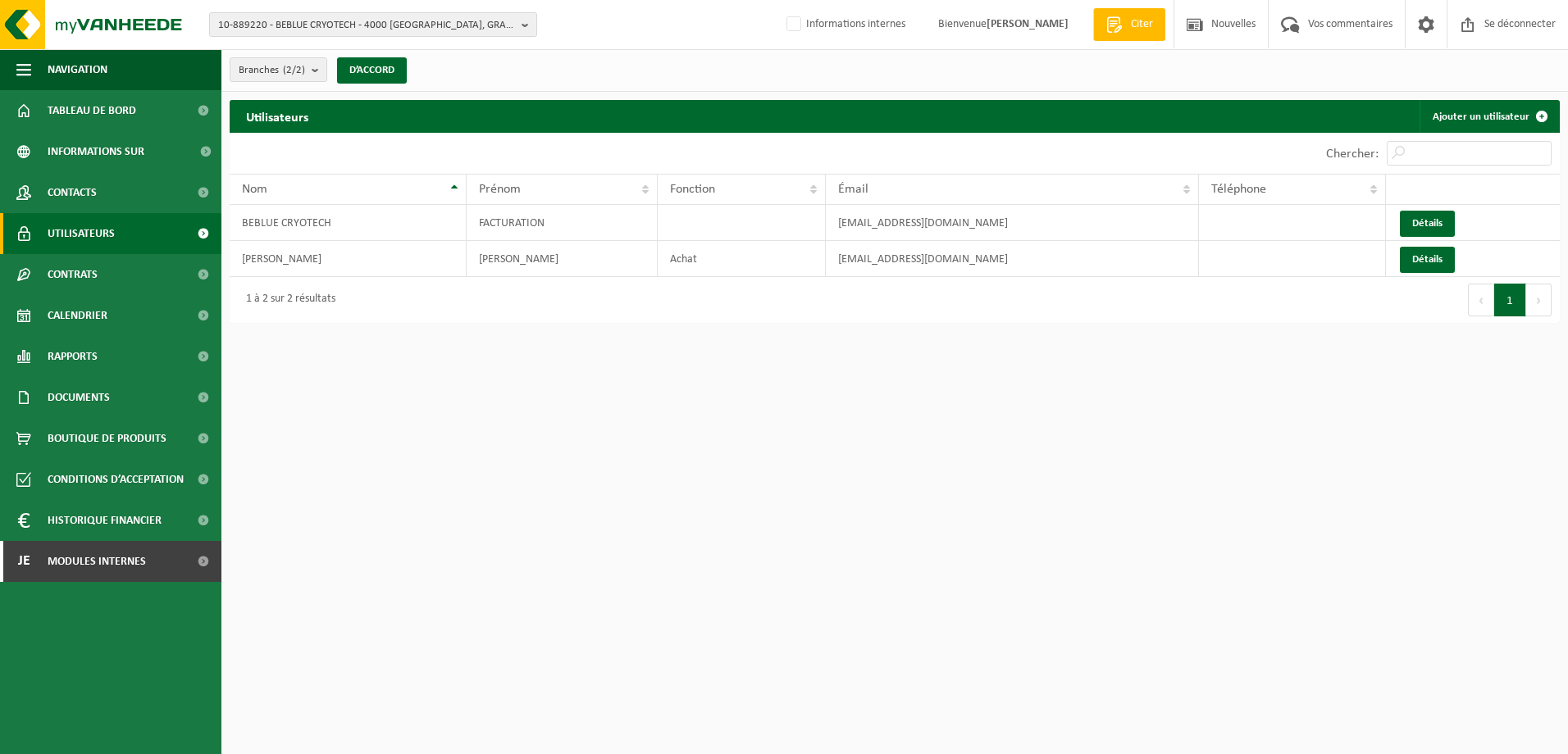 click on "Utilisateurs" at bounding box center (81, 234) 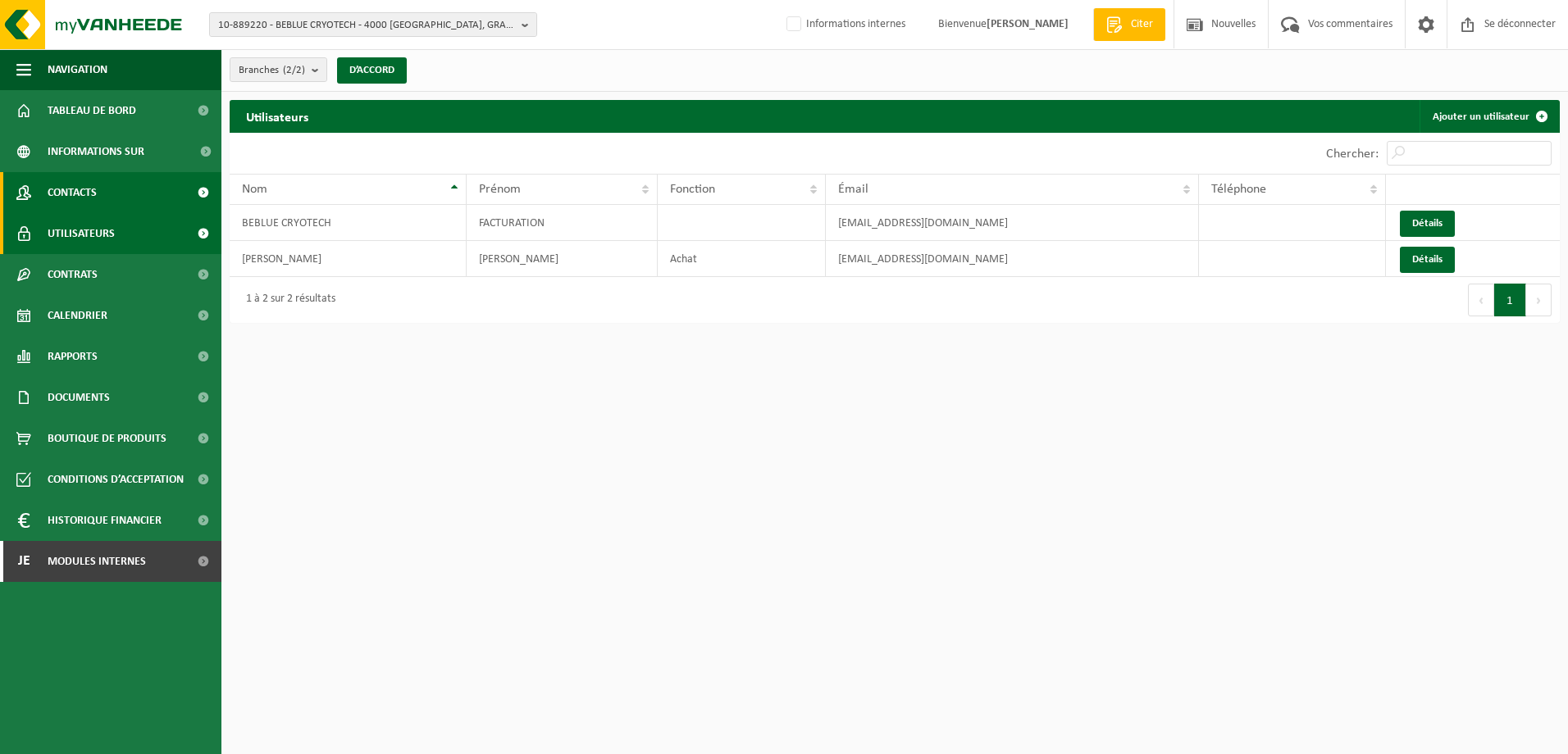 scroll, scrollTop: 0, scrollLeft: 0, axis: both 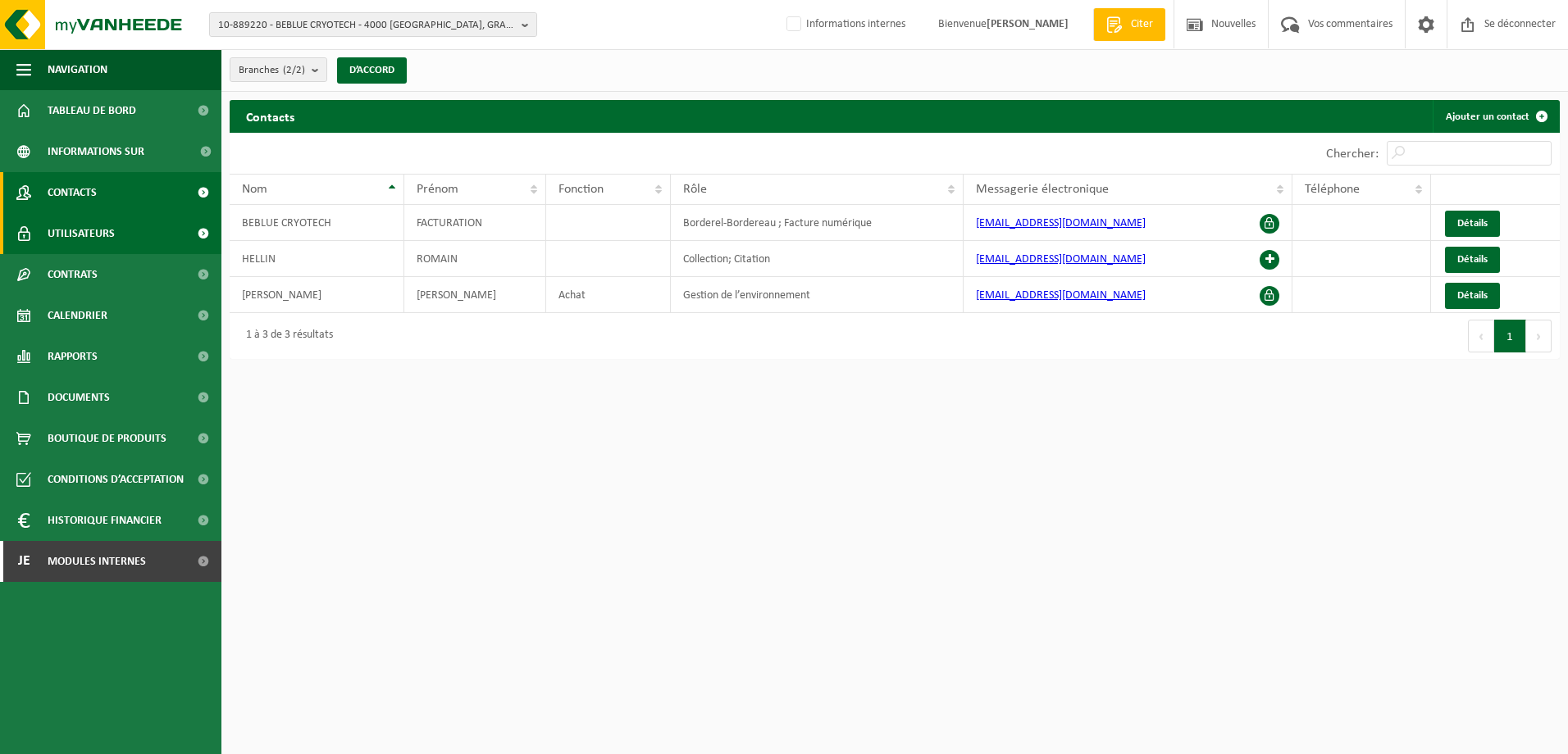 drag, startPoint x: 0, startPoint y: 0, endPoint x: 100, endPoint y: 234, distance: 254.472 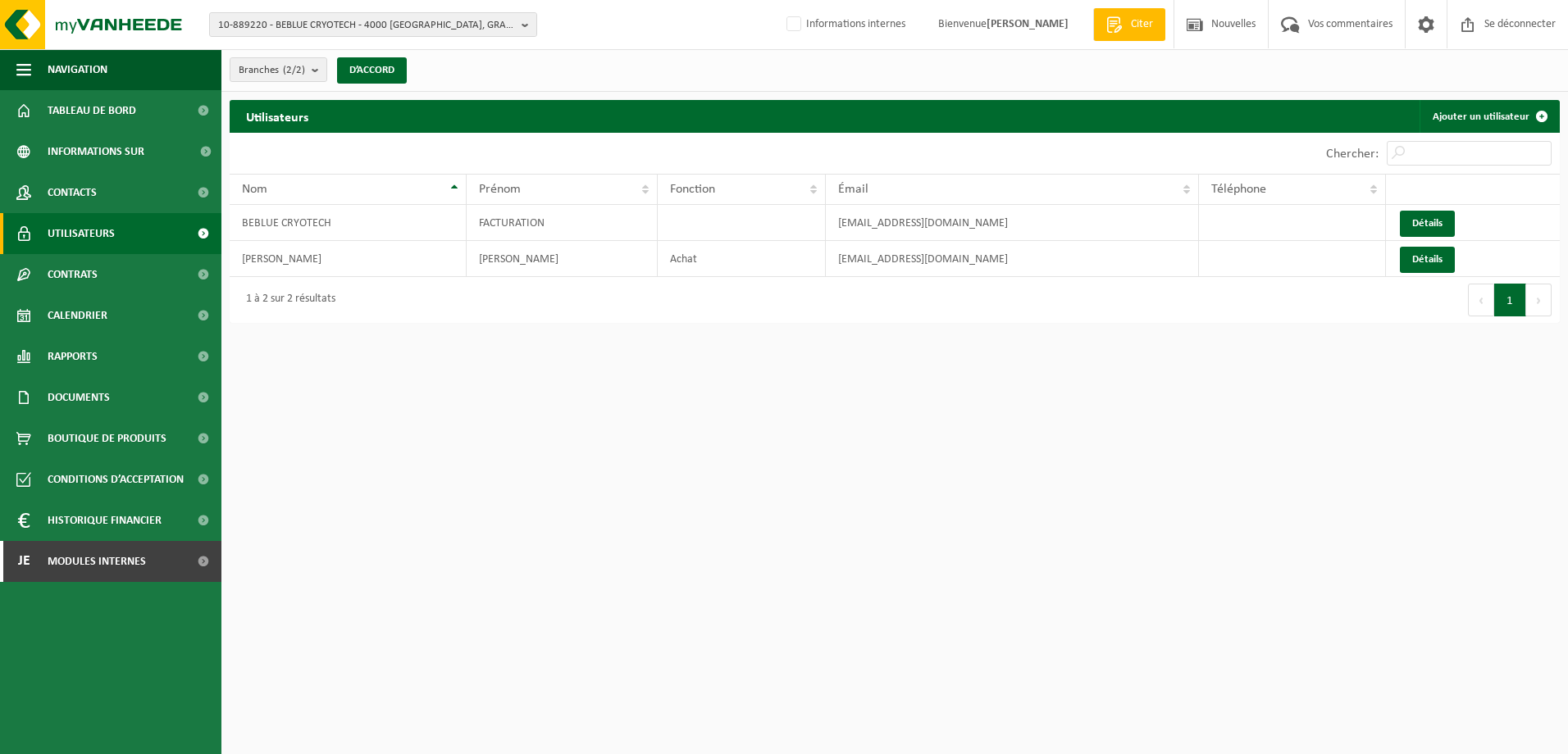 scroll, scrollTop: 0, scrollLeft: 0, axis: both 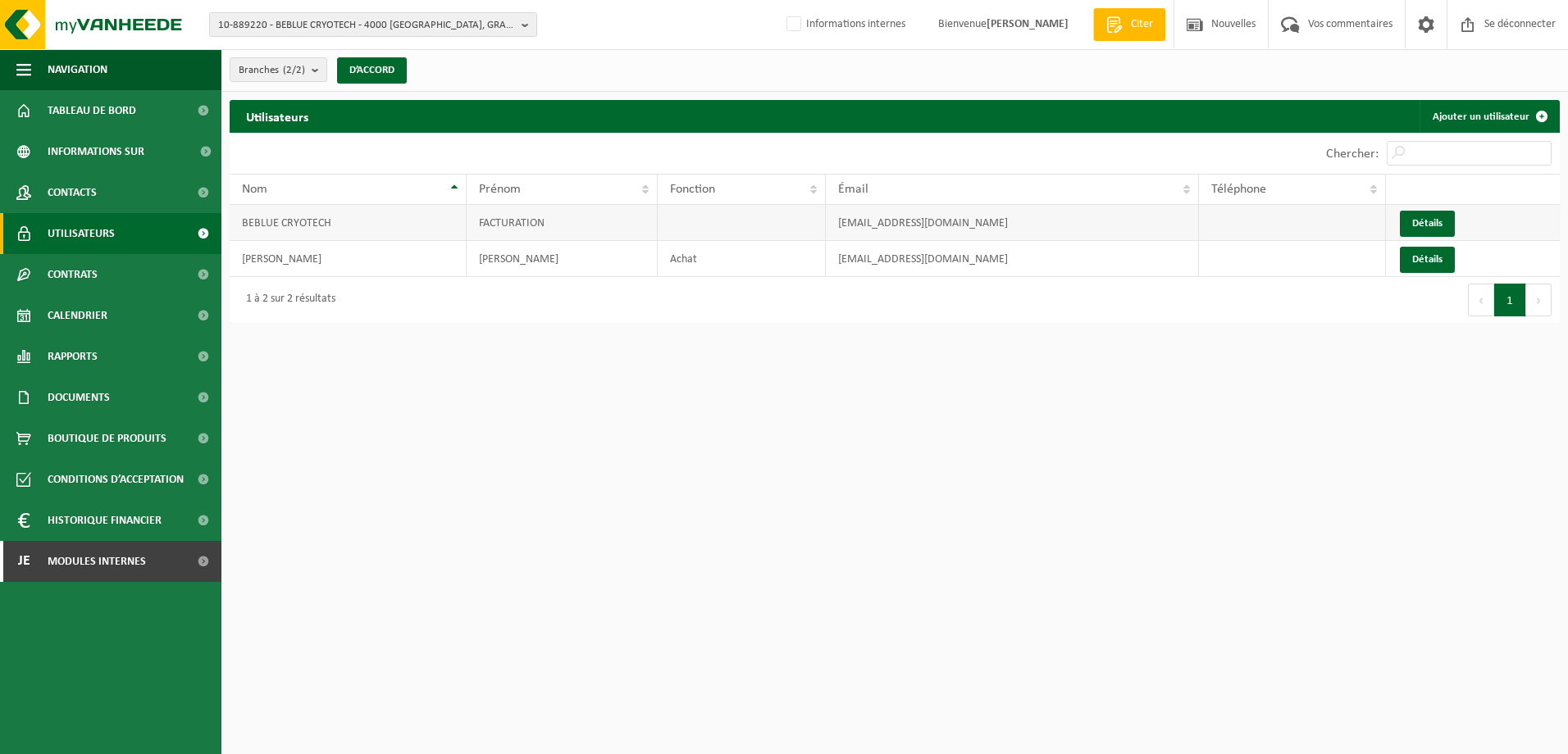 drag, startPoint x: 991, startPoint y: 222, endPoint x: 832, endPoint y: 223, distance: 159.00314 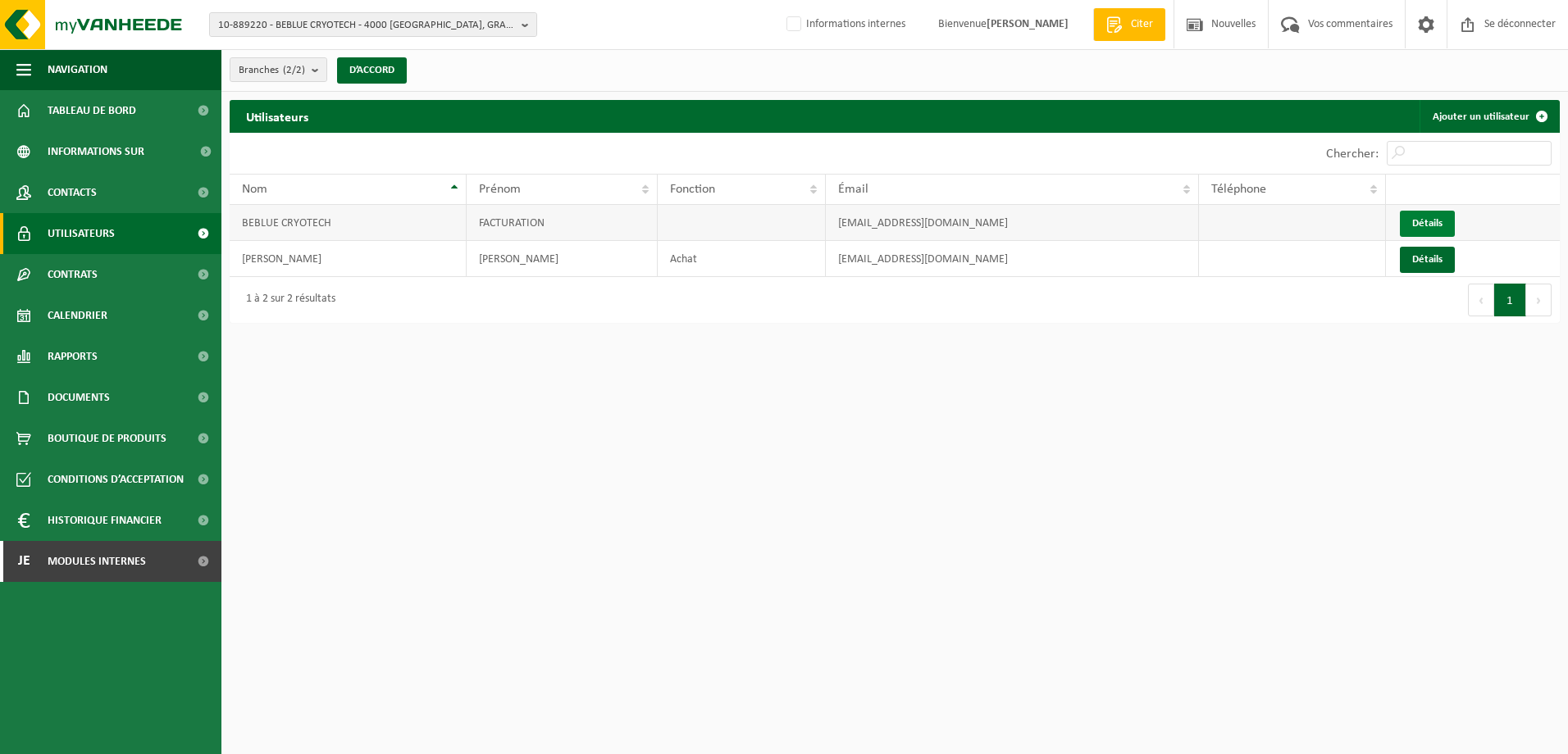 click on "Détails" at bounding box center [1427, 224] 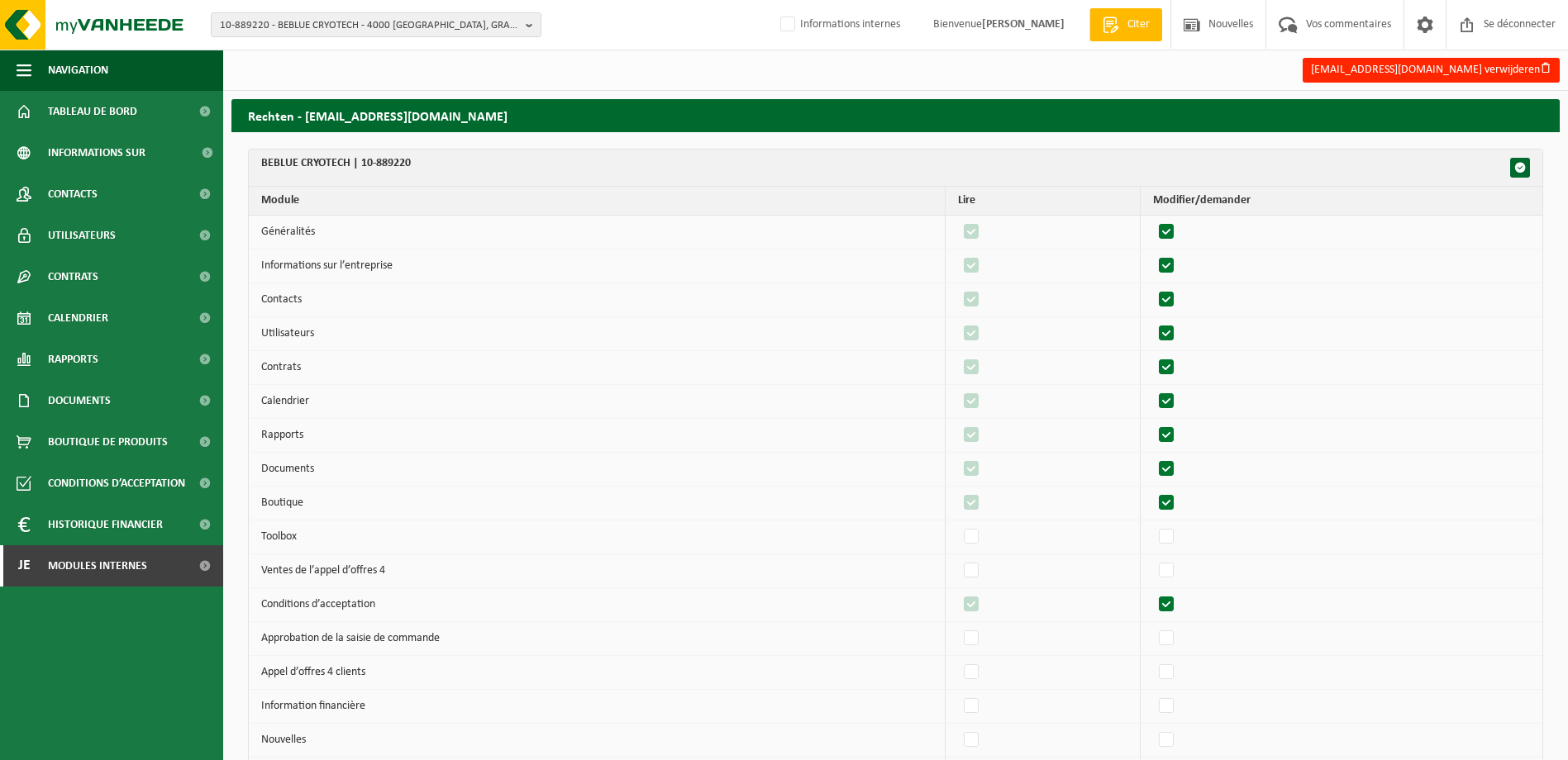 scroll, scrollTop: 0, scrollLeft: 0, axis: both 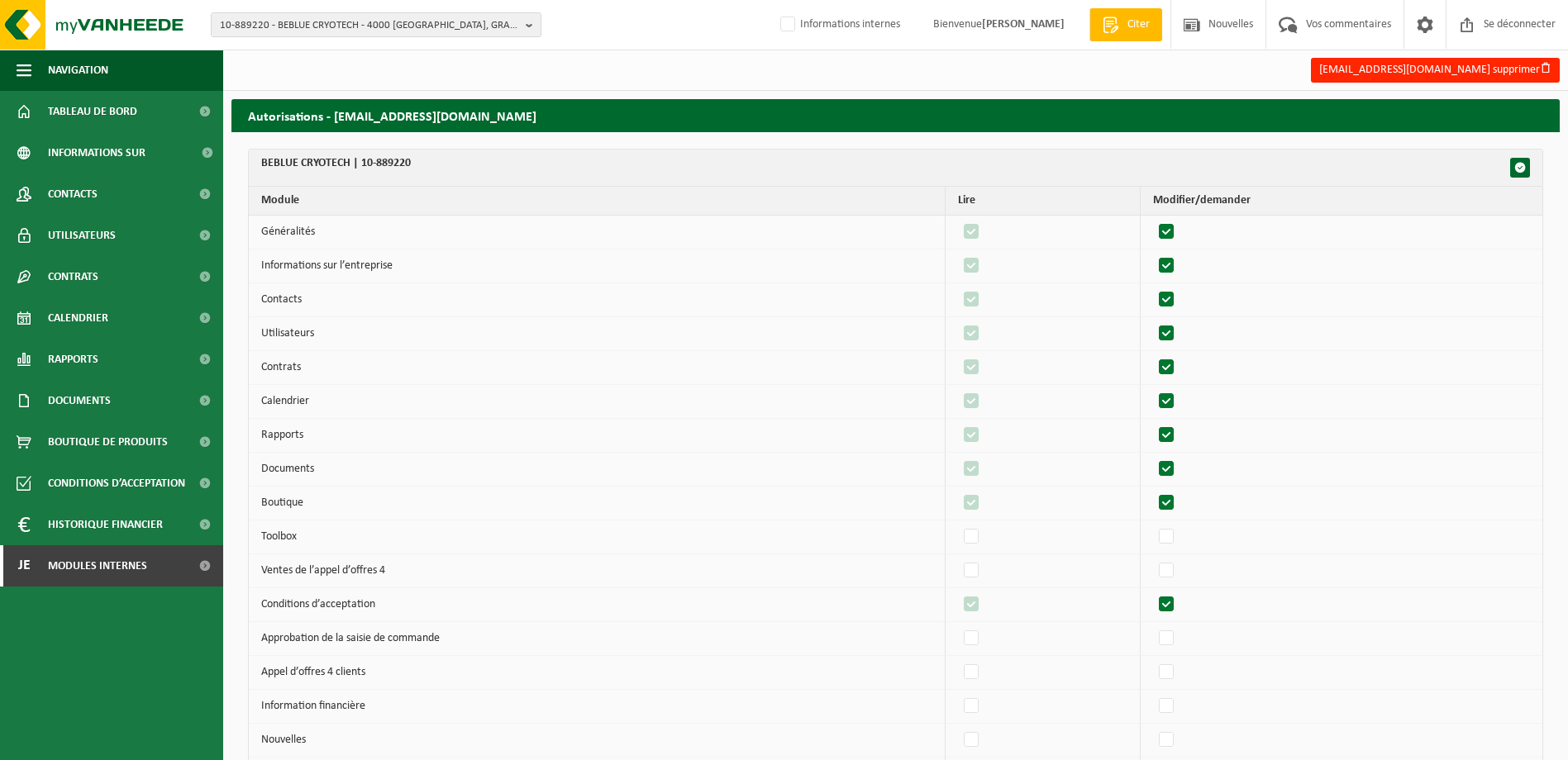 click on "BEBLUE CRYOTECH | 10-889220            Module   Lire   Modifier/demander           Généralités     113844                         Informations sur l’entreprise     113844                         Contacts     113844                         Utilisateurs     113844                         Contrats     113844                         Calendrier     113844                         Rapports     113844                         Documents     113844                         Boutique     113844                         Toolbox     113844                         Ventes de l’appel d’offres 4     113844                         Conditions d’acceptation     113844                         Approbation de la saisie de commande     113844                         Appel d’offres 4 clients     113844                         Information financière     113844                         Nouvelles     113844                         Rétroaction     113844                         Gestion des retours d’expérience" at bounding box center [895, 908] 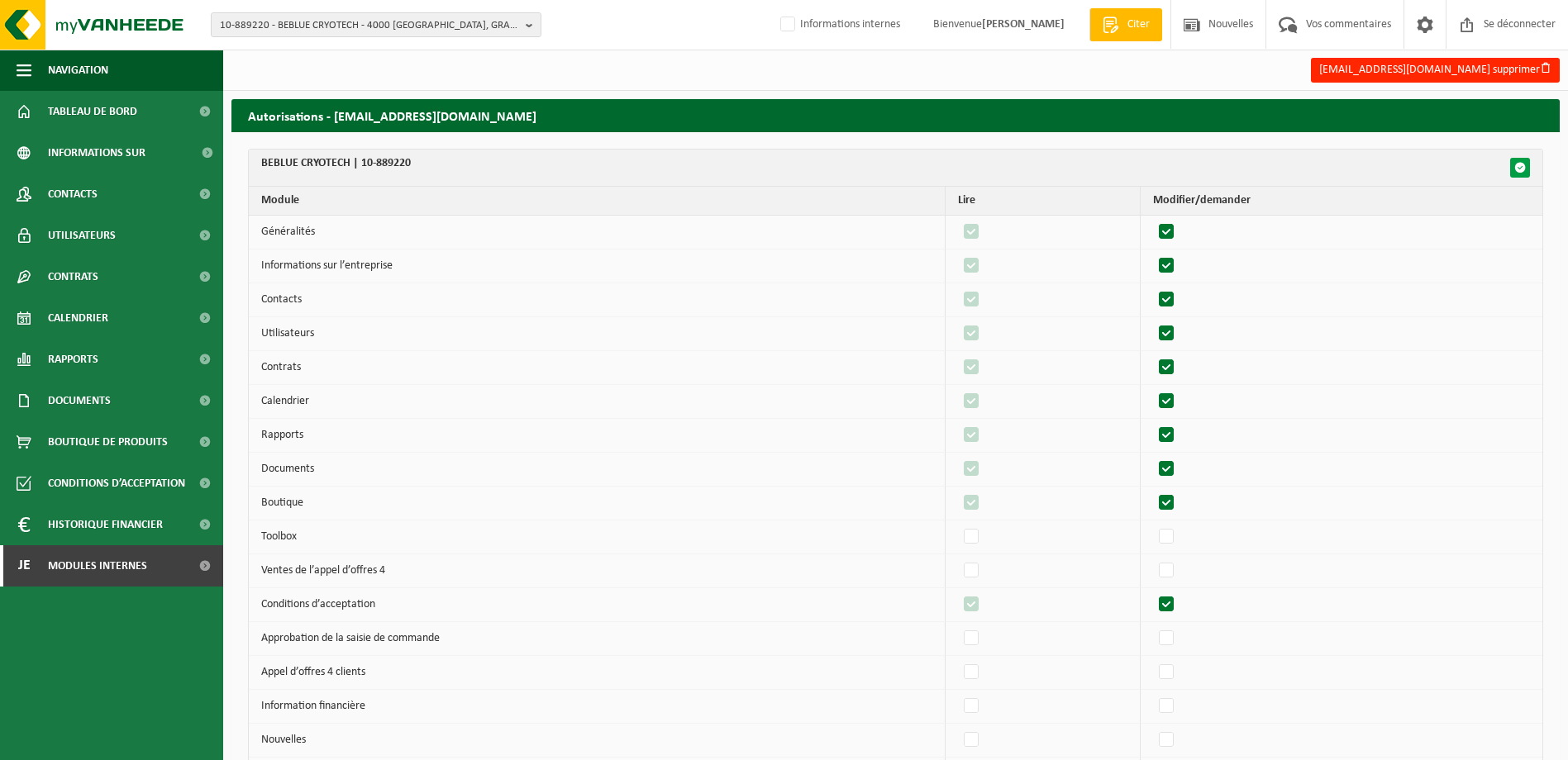 click at bounding box center (1520, 168) 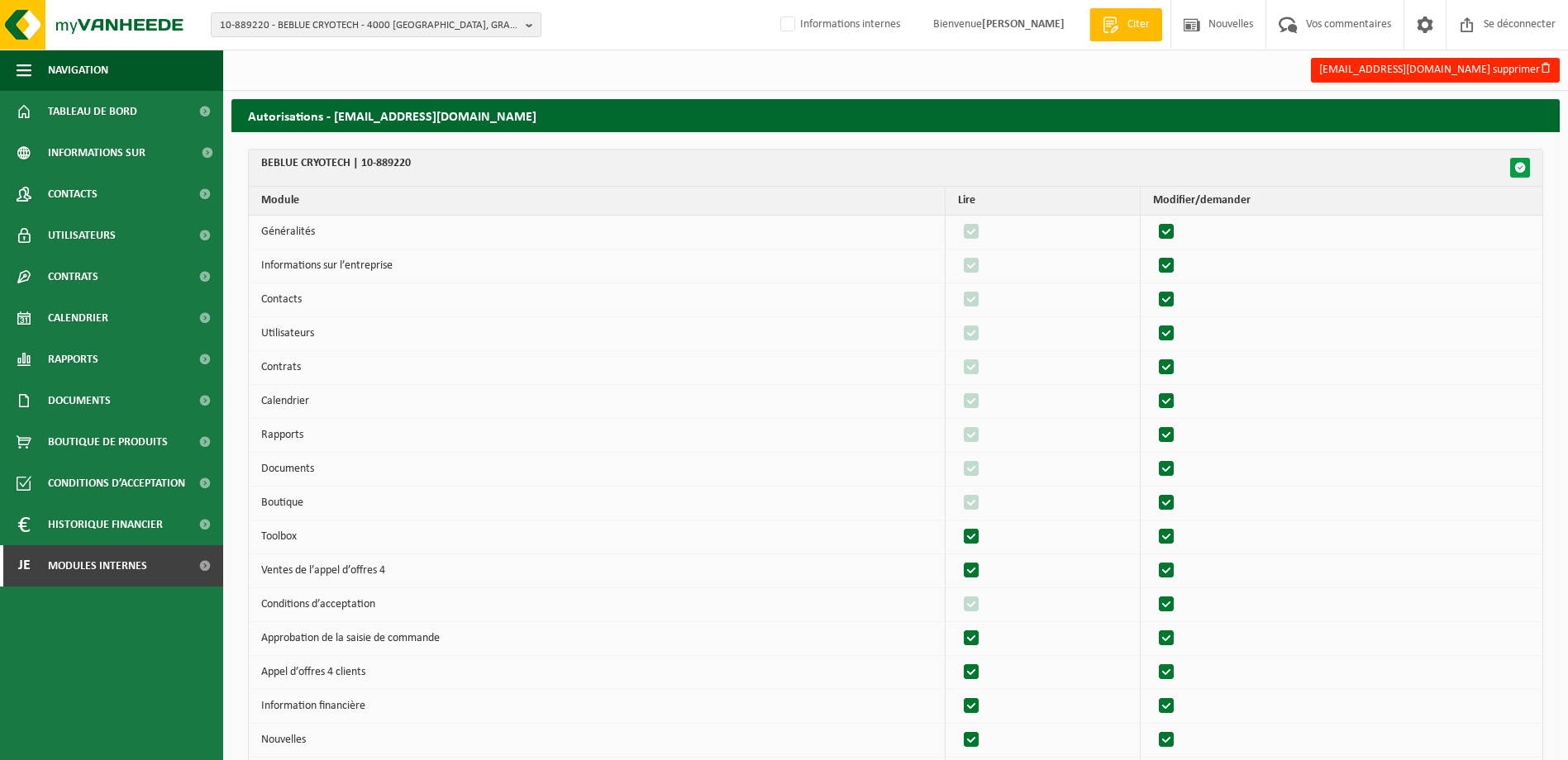 checkbox on "true" 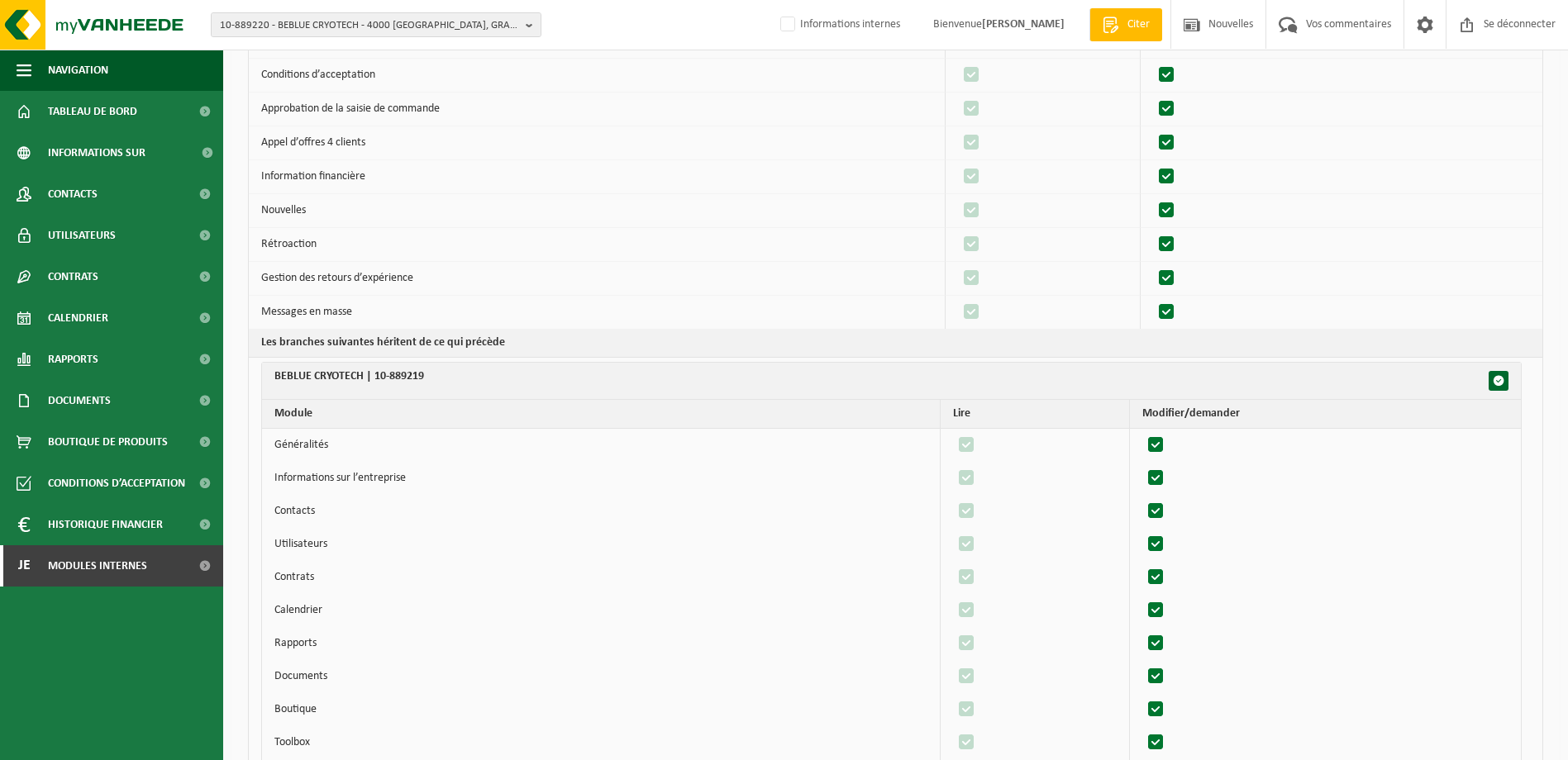scroll, scrollTop: 578, scrollLeft: 0, axis: vertical 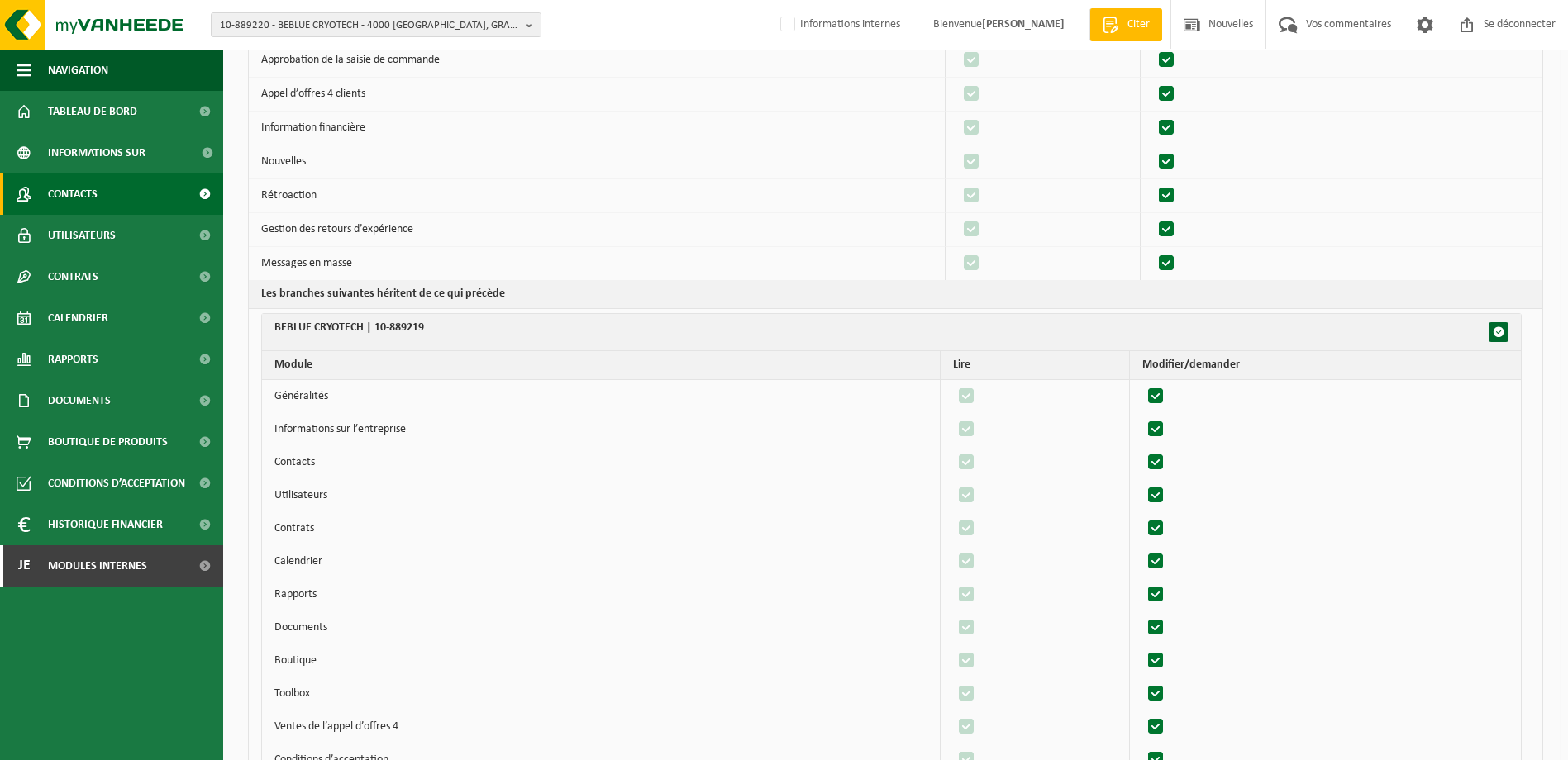 click on "Contacts" at bounding box center (73, 194) 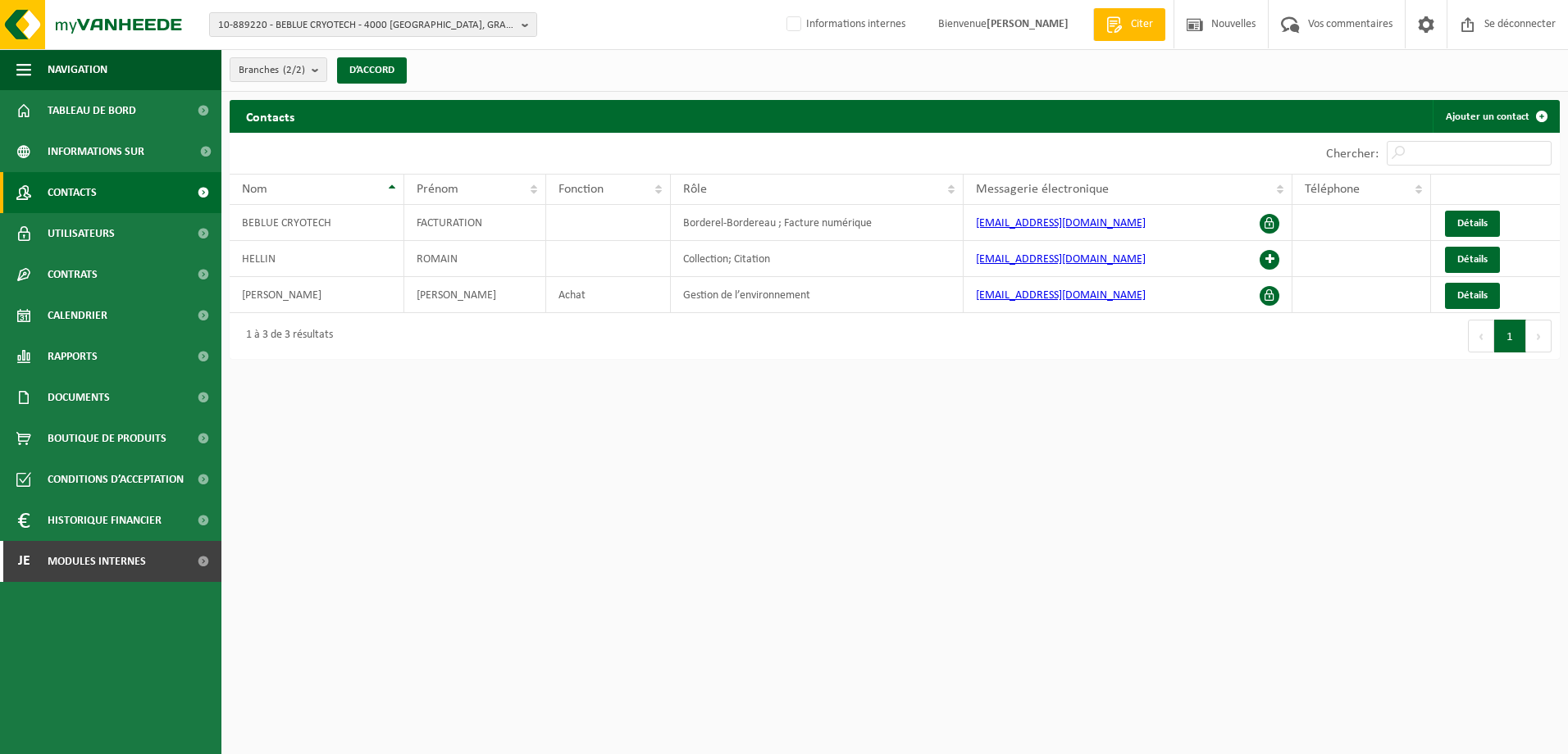 scroll, scrollTop: 0, scrollLeft: 0, axis: both 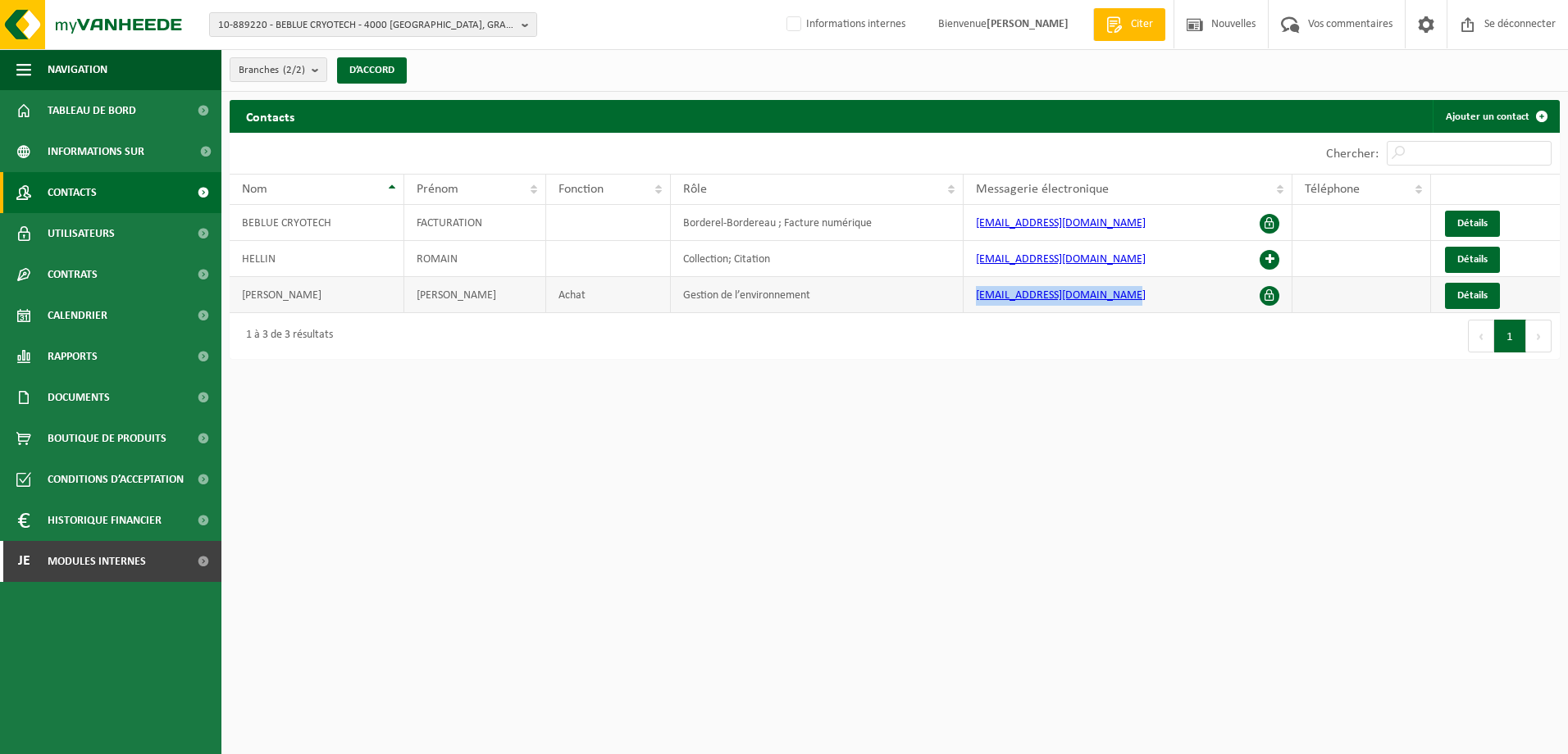 drag, startPoint x: 1125, startPoint y: 298, endPoint x: 973, endPoint y: 306, distance: 152.21038 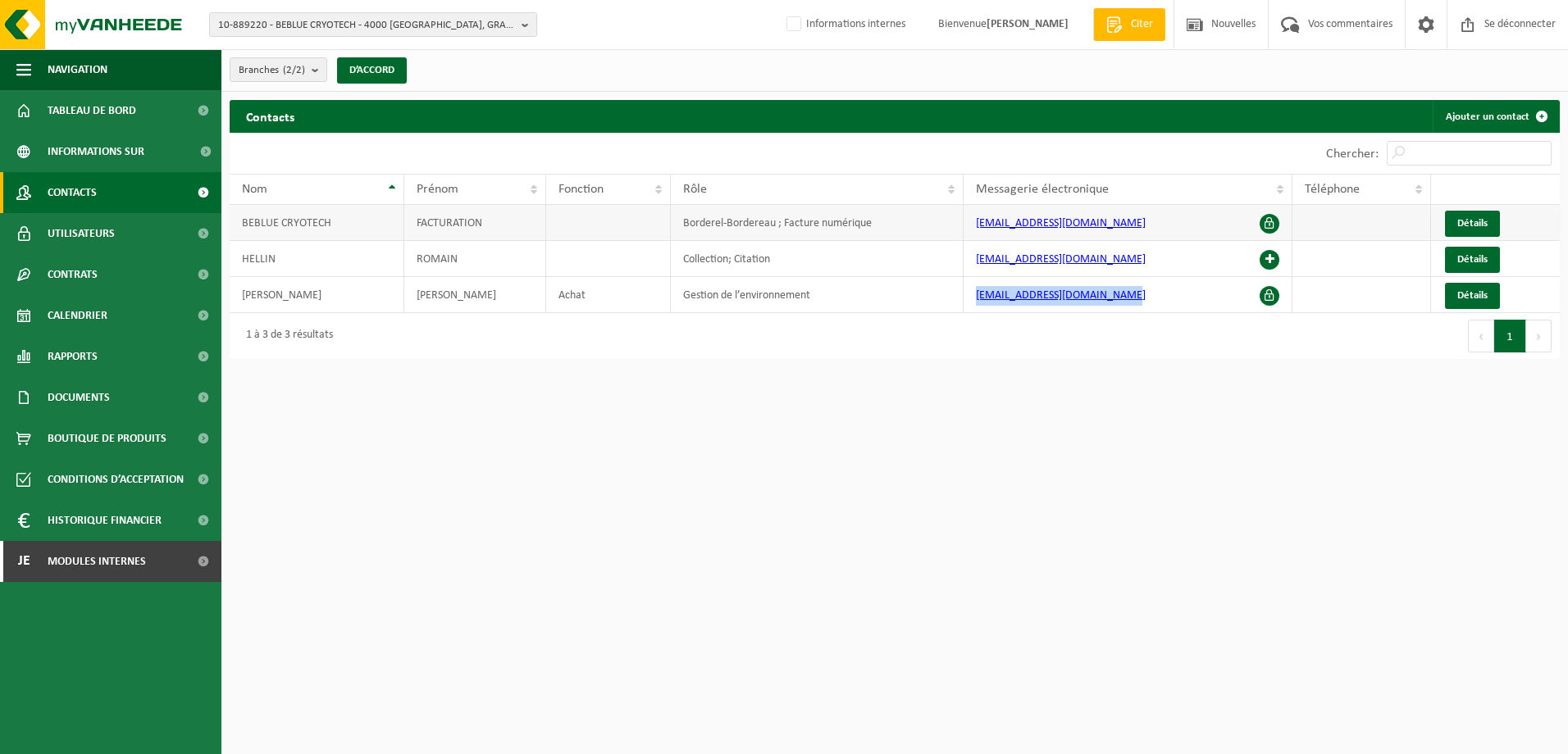 drag, startPoint x: 1151, startPoint y: 225, endPoint x: 941, endPoint y: 216, distance: 210.19277 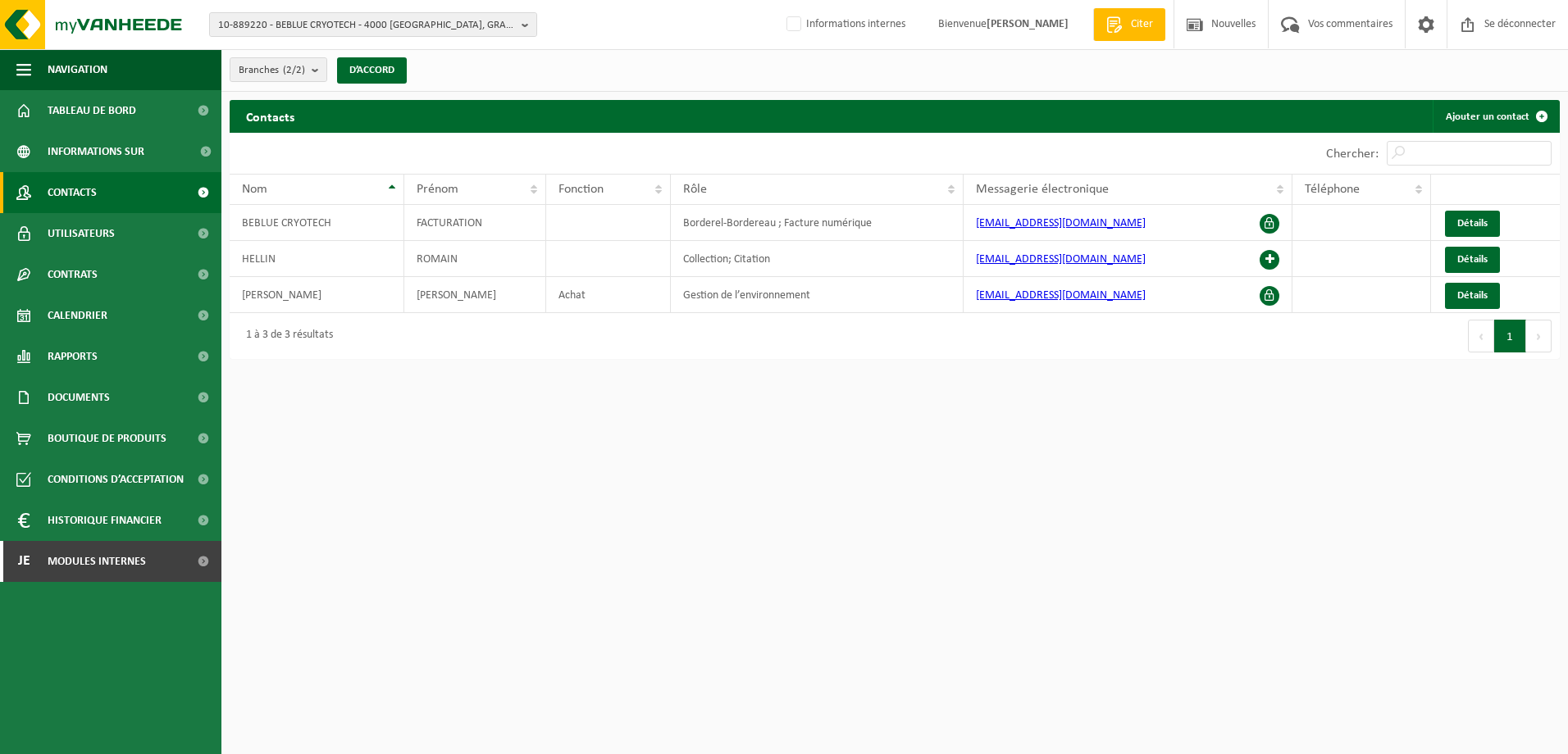 click on "10-889220 - BEBLUE CRYOTECH - 4000 [GEOGRAPHIC_DATA], GRANDE TRAVERSE 3Boite B                           10-889220 - BEBLUE CRYOTECH - [GEOGRAPHIC_DATA] B 10-889219 - BEBLUE CRYOTECH - 4000 [GEOGRAPHIC_DATA], SART-TILMAN GRANDE TRAVERSE 3                                         Informations internes      Bienvenue  [PERSON_NAME]         Citer         Nouvelles         Vos commentaires               Se déconnecter                     Navigation                 Offerte aanvragen         Nieuws         Uw feedback               Afmelden                 Tableau de bord               Informations sur l’entreprise               Contacts               Utilisateurs               Contrats               Actieve contracten             Historiek contracten                 Calendrier               Rapports               In grafiekvorm             In lijstvorm                 Documents               Facturen             Documenten                 Boutique de produits" at bounding box center (784, 377) 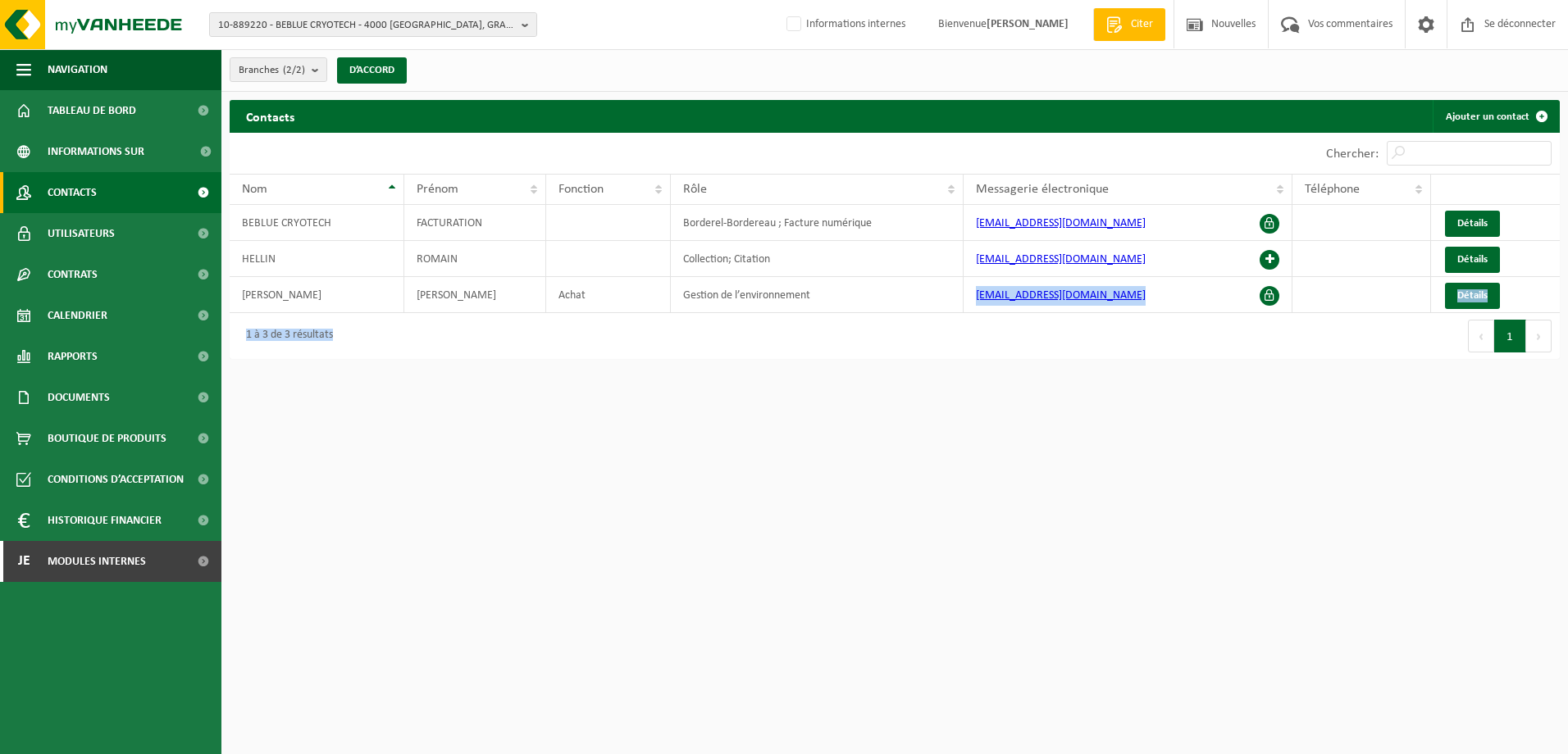 drag, startPoint x: 823, startPoint y: 304, endPoint x: 663, endPoint y: 318, distance: 160.61133 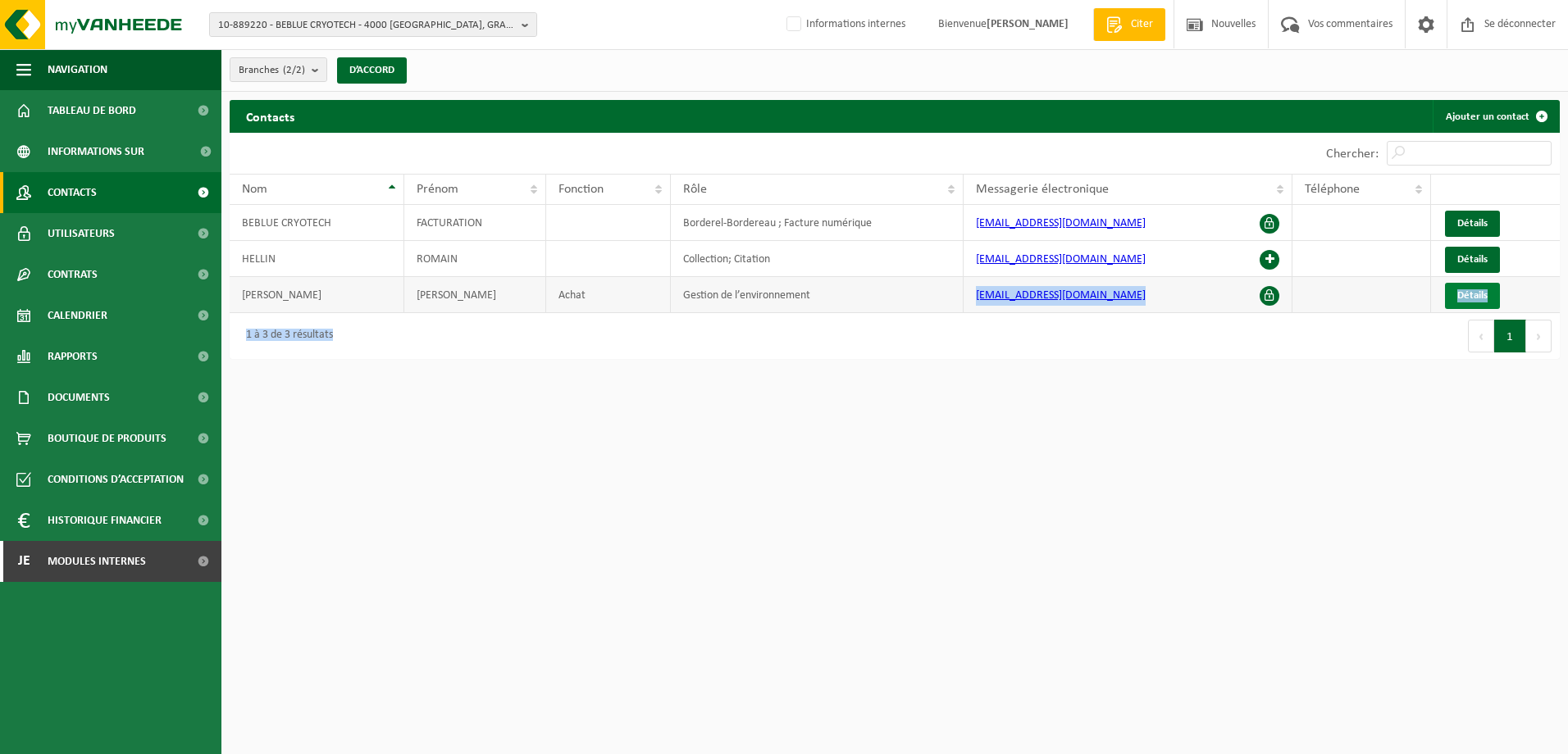 click on "Détails" at bounding box center (1472, 296) 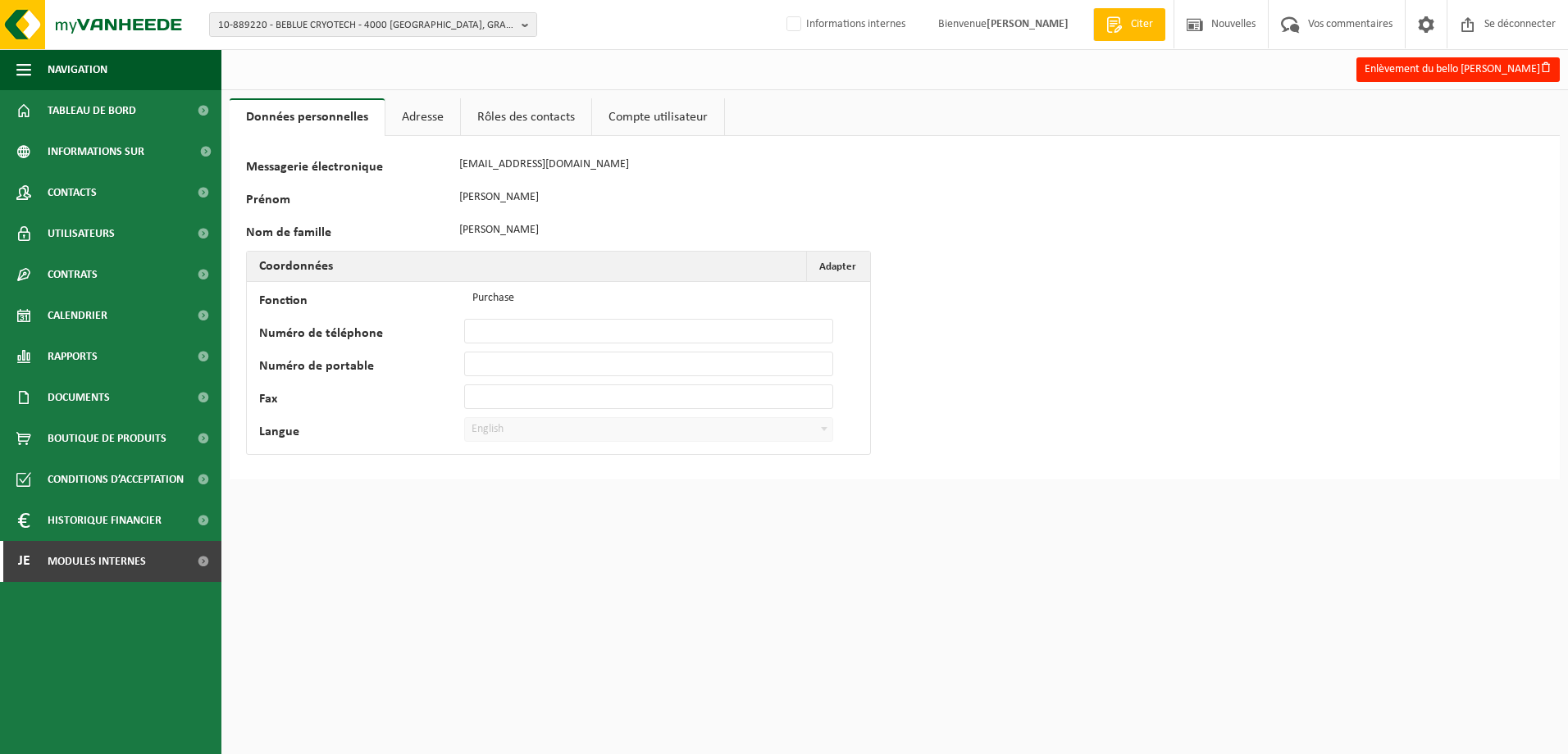 scroll, scrollTop: 0, scrollLeft: 0, axis: both 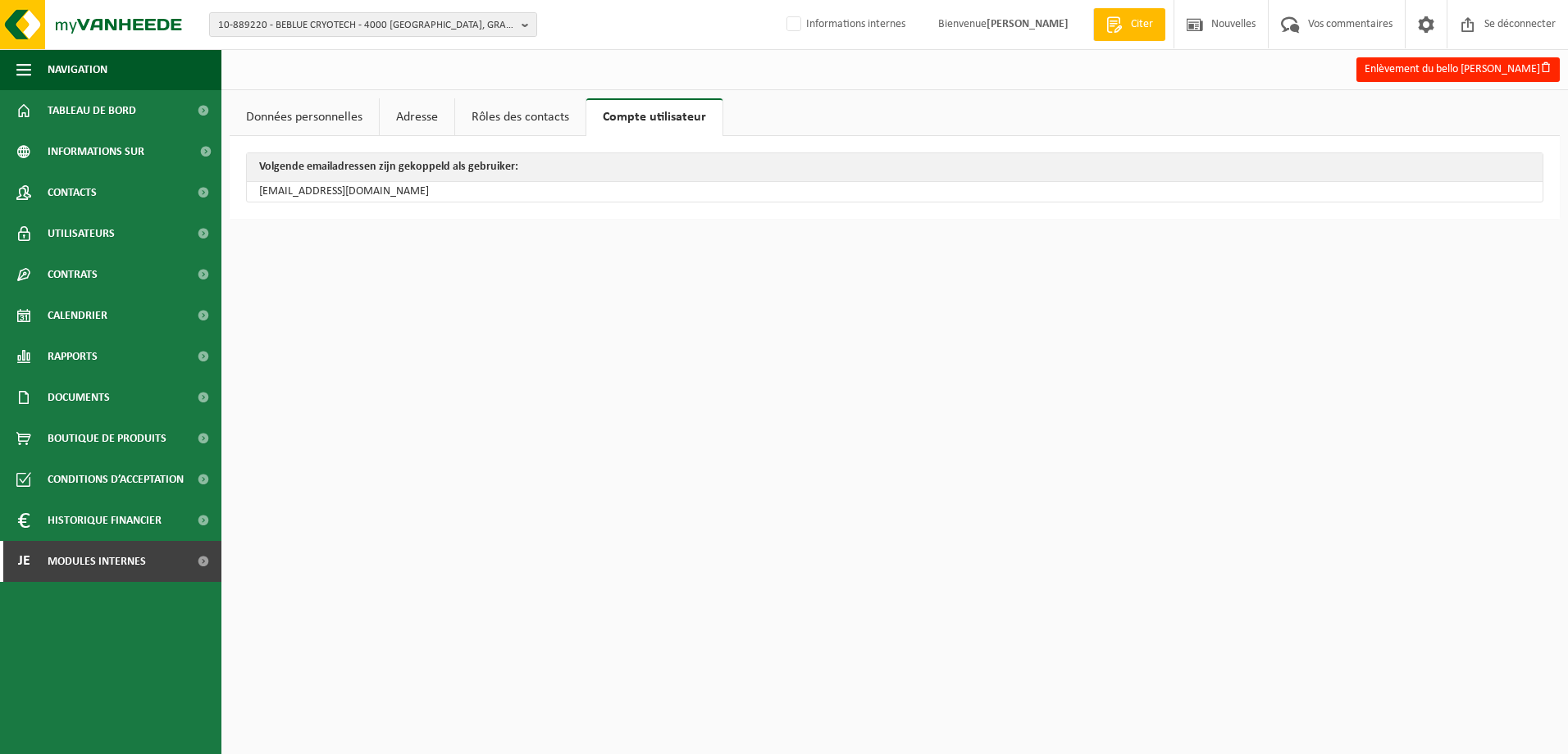 click on "Adresse" at bounding box center [417, 117] 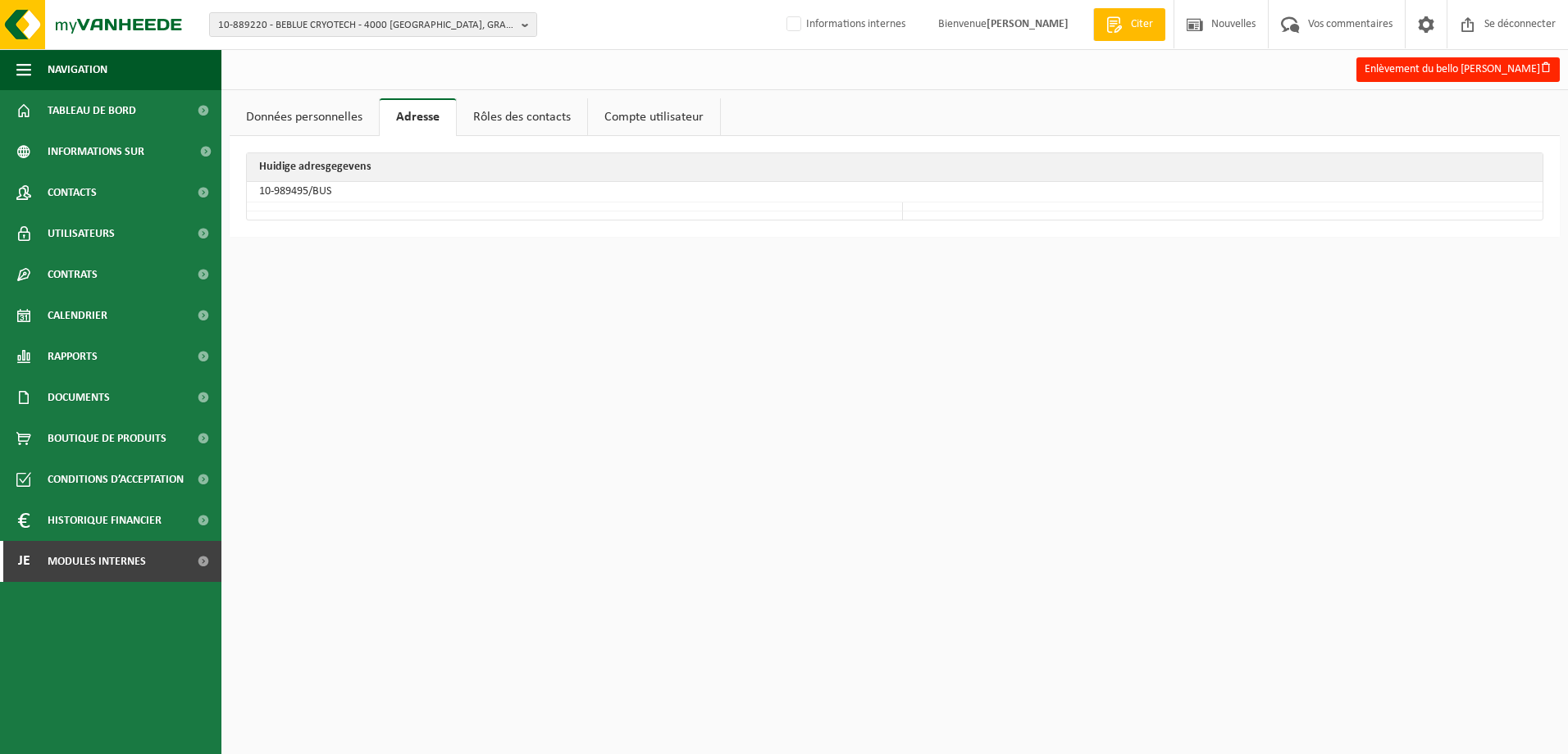 click on "Rôles des contacts" at bounding box center [522, 117] 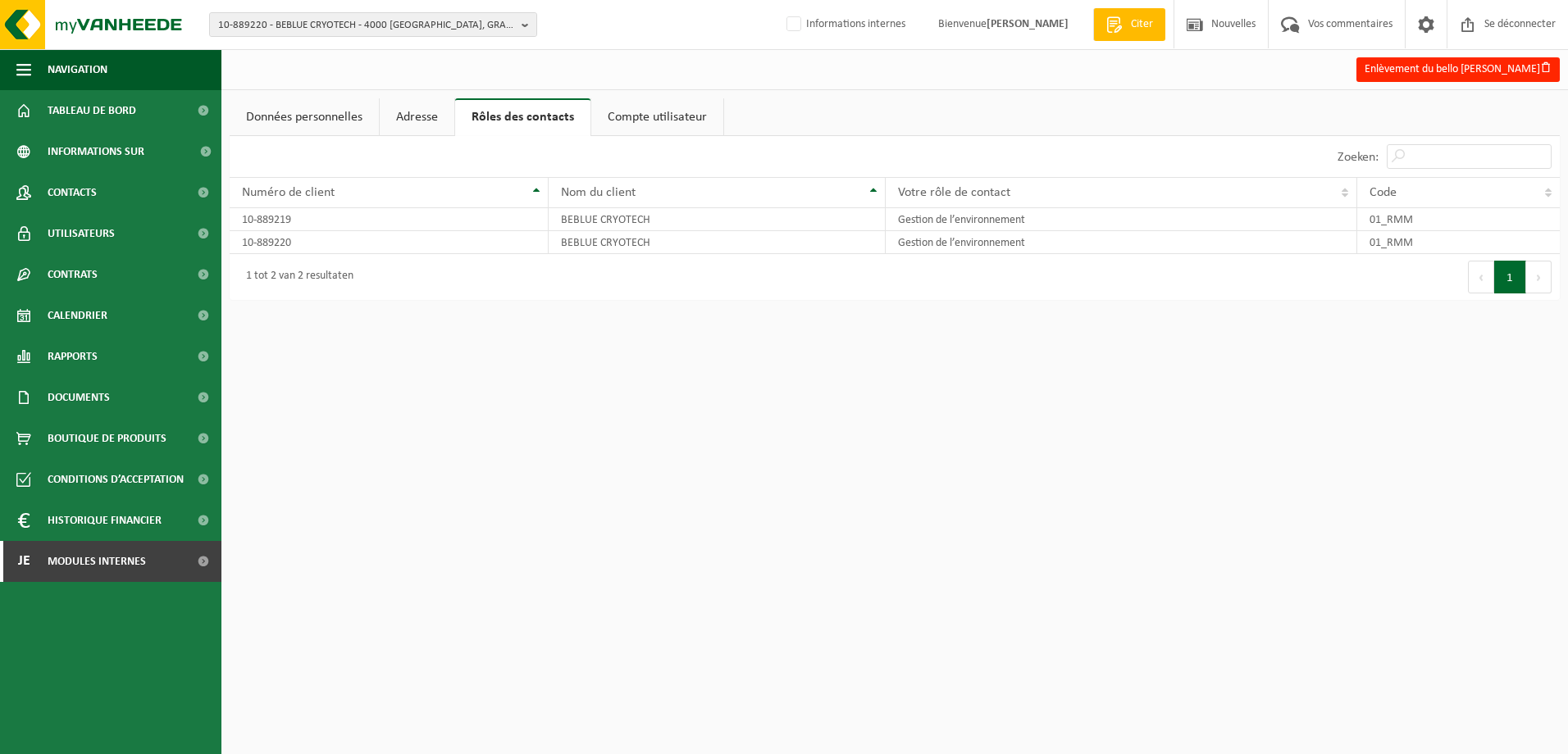 click on "Compte utilisateur" at bounding box center (657, 117) 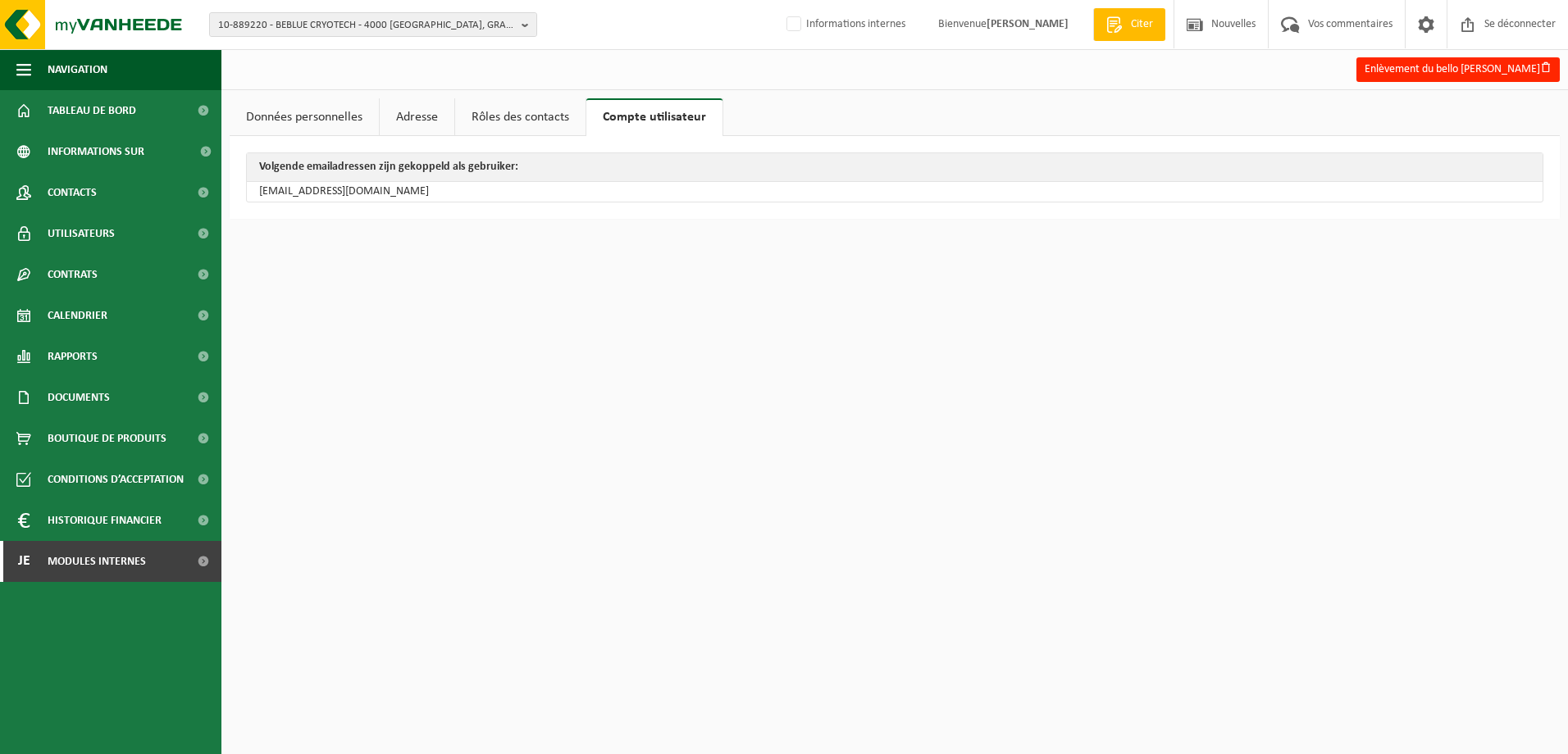 click on "Données personnelles" at bounding box center [304, 117] 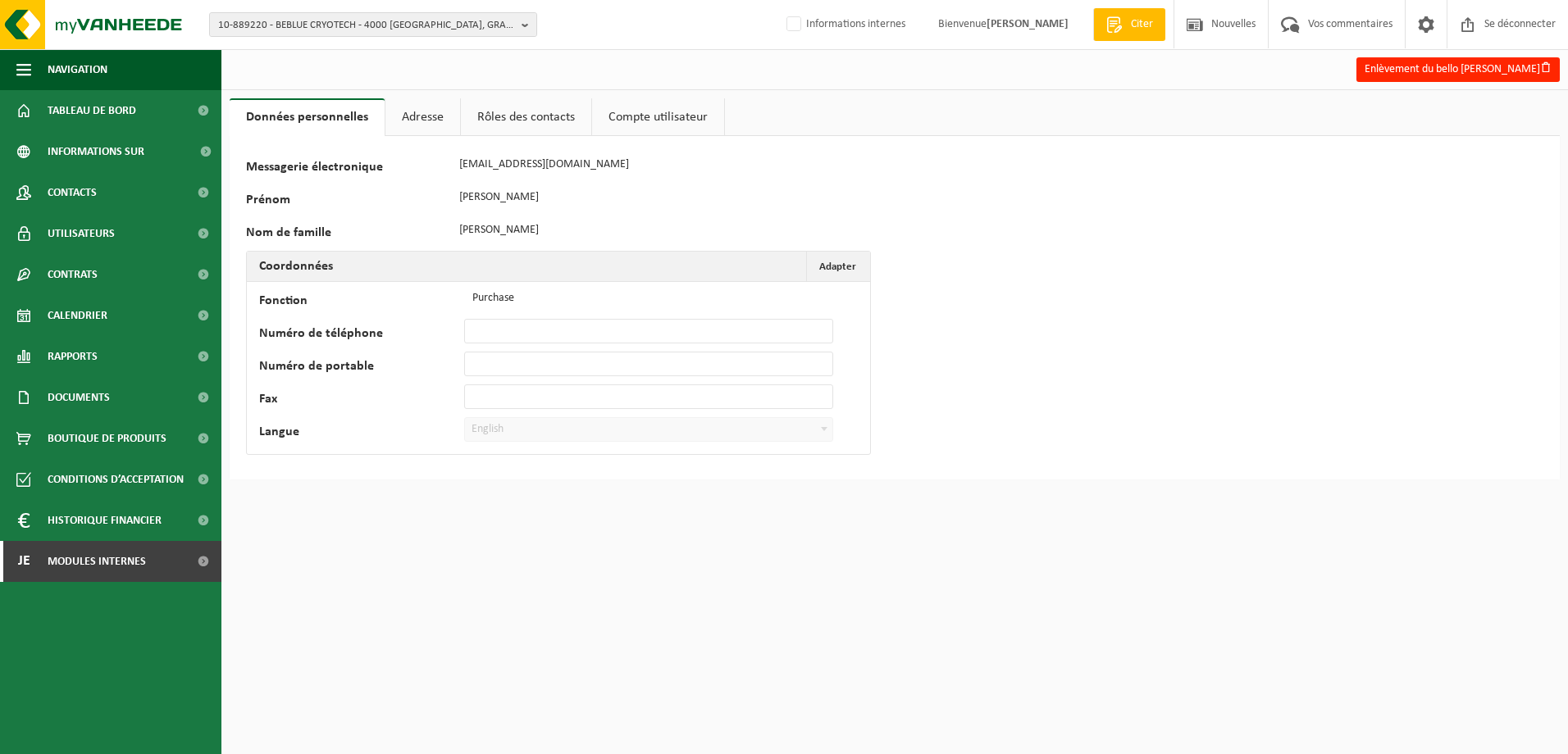 click on "10-889220 - BEBLUE CRYOTECH - 4000 [GEOGRAPHIC_DATA], GRANDE TRAVERSE 3Boite B                           10-889220 - BEBLUE CRYOTECH - [GEOGRAPHIC_DATA] B 10-889219 - BEBLUE CRYOTECH - 4000 [GEOGRAPHIC_DATA], SART-TILMAN GRANDE TRAVERSE 3                                         Informations internes      Bienvenue  [PERSON_NAME]         Citer         Nouvelles         Vos commentaires               Se déconnecter                     Navigation                 Offerte aanvragen         Nieuws         Uw feedback               Afmelden                 Tableau de bord               Informations sur l’entreprise               Contacts               Utilisateurs               Contrats               Actieve contracten             Historiek contracten                 Calendrier               Rapports               In grafiekvorm             In lijstvorm                 Documents               Facturen             Documenten                 Boutique de produits" at bounding box center (784, 377) 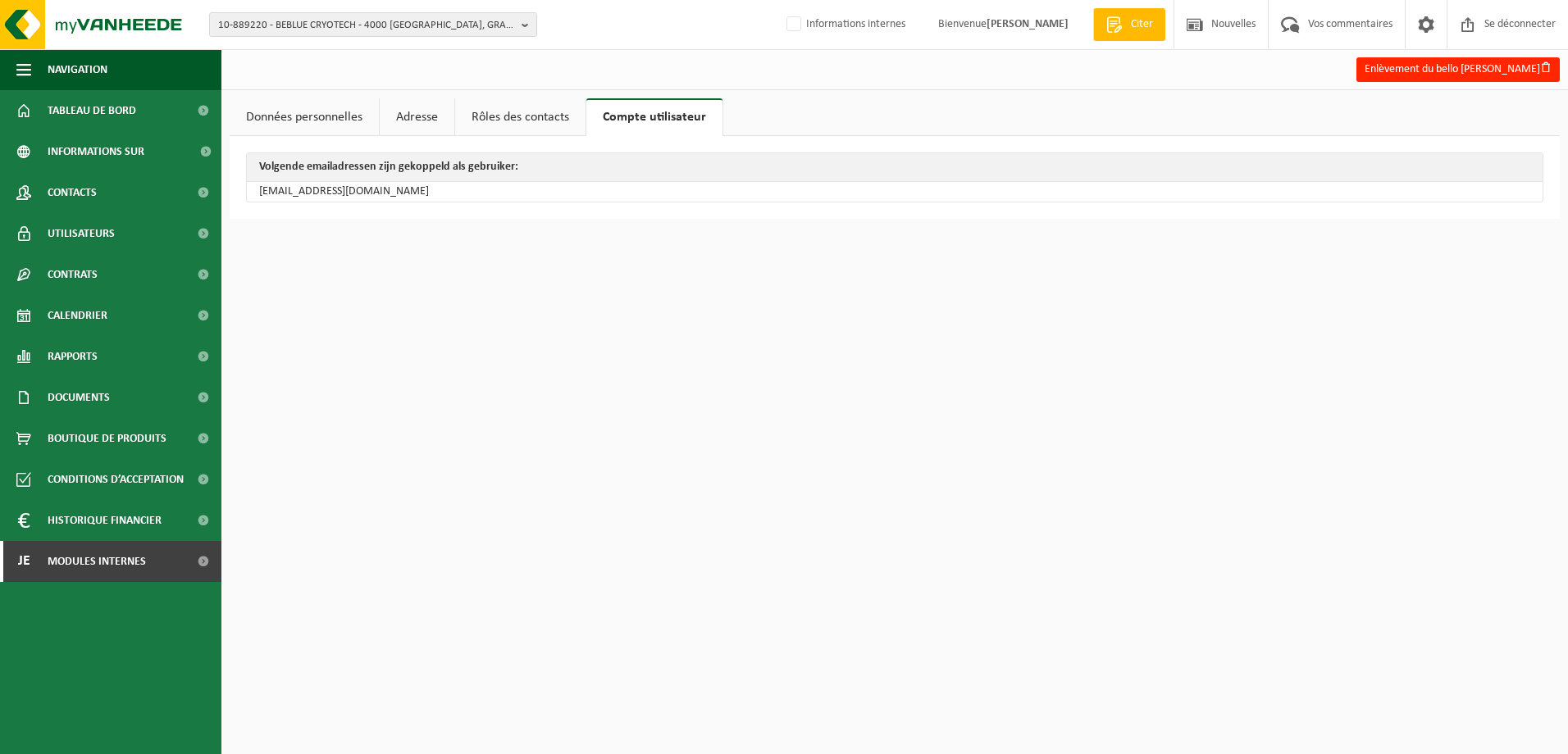 click on "Rôles des contacts" at bounding box center (520, 117) 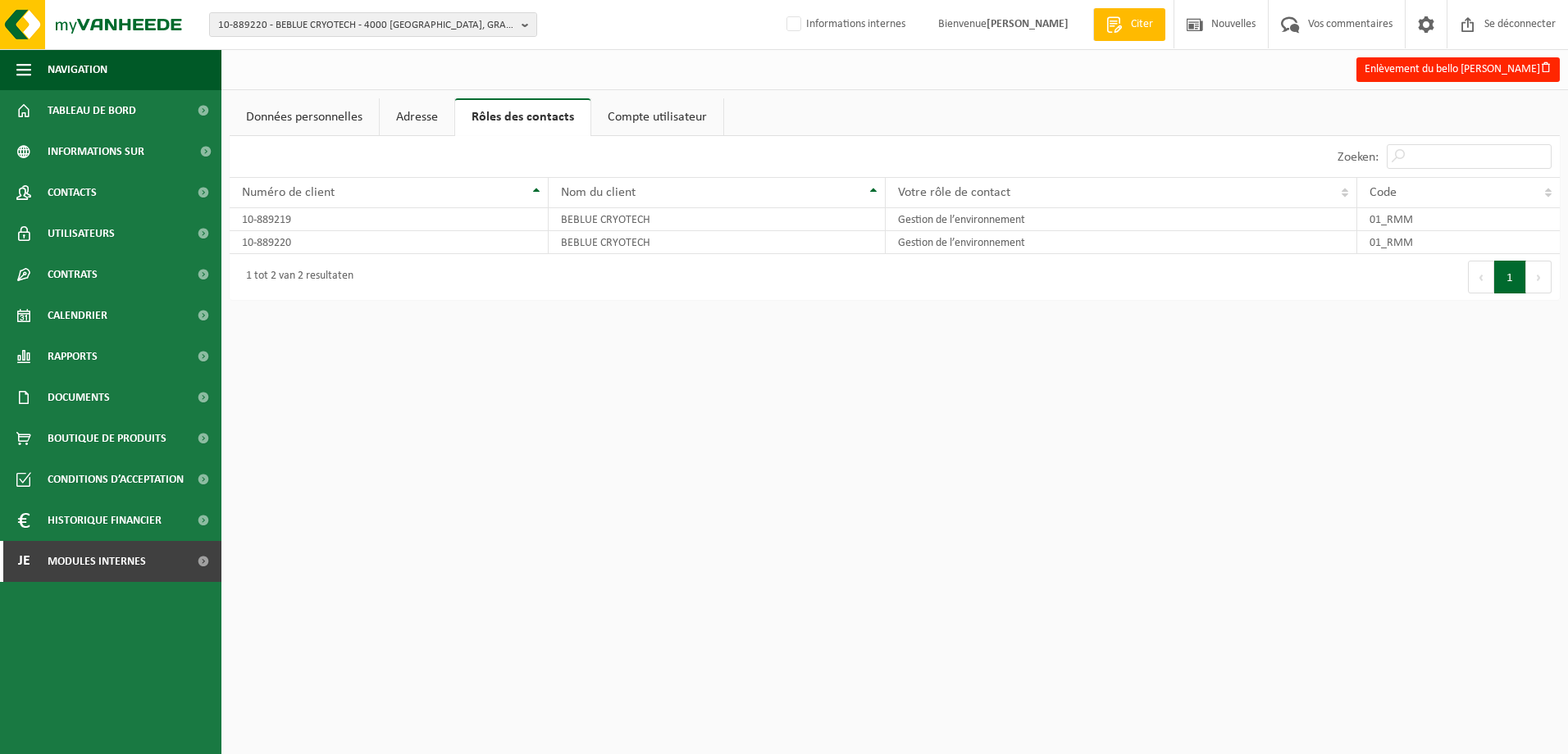 click on "Adresse" at bounding box center [417, 117] 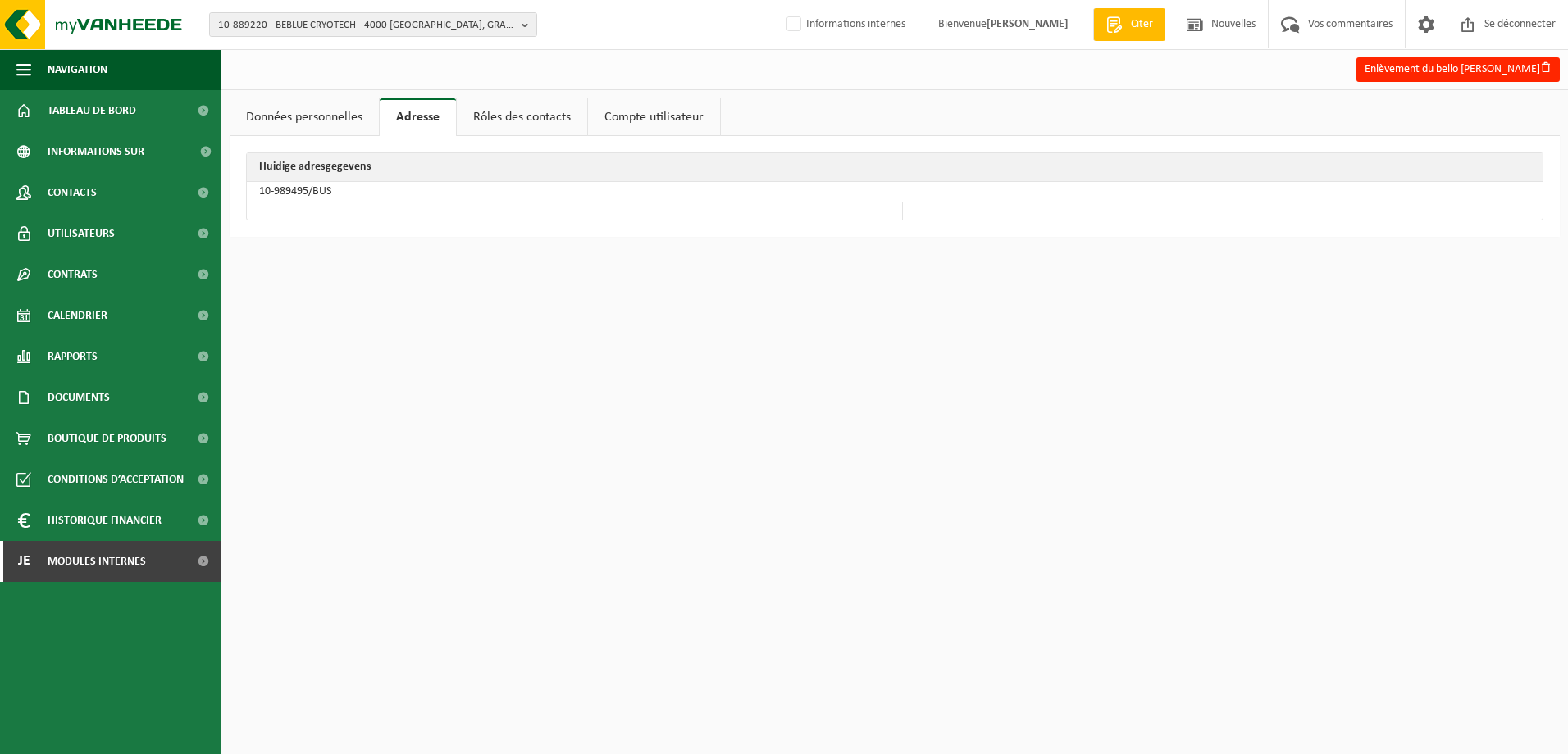 click on "Données personnelles" at bounding box center (304, 117) 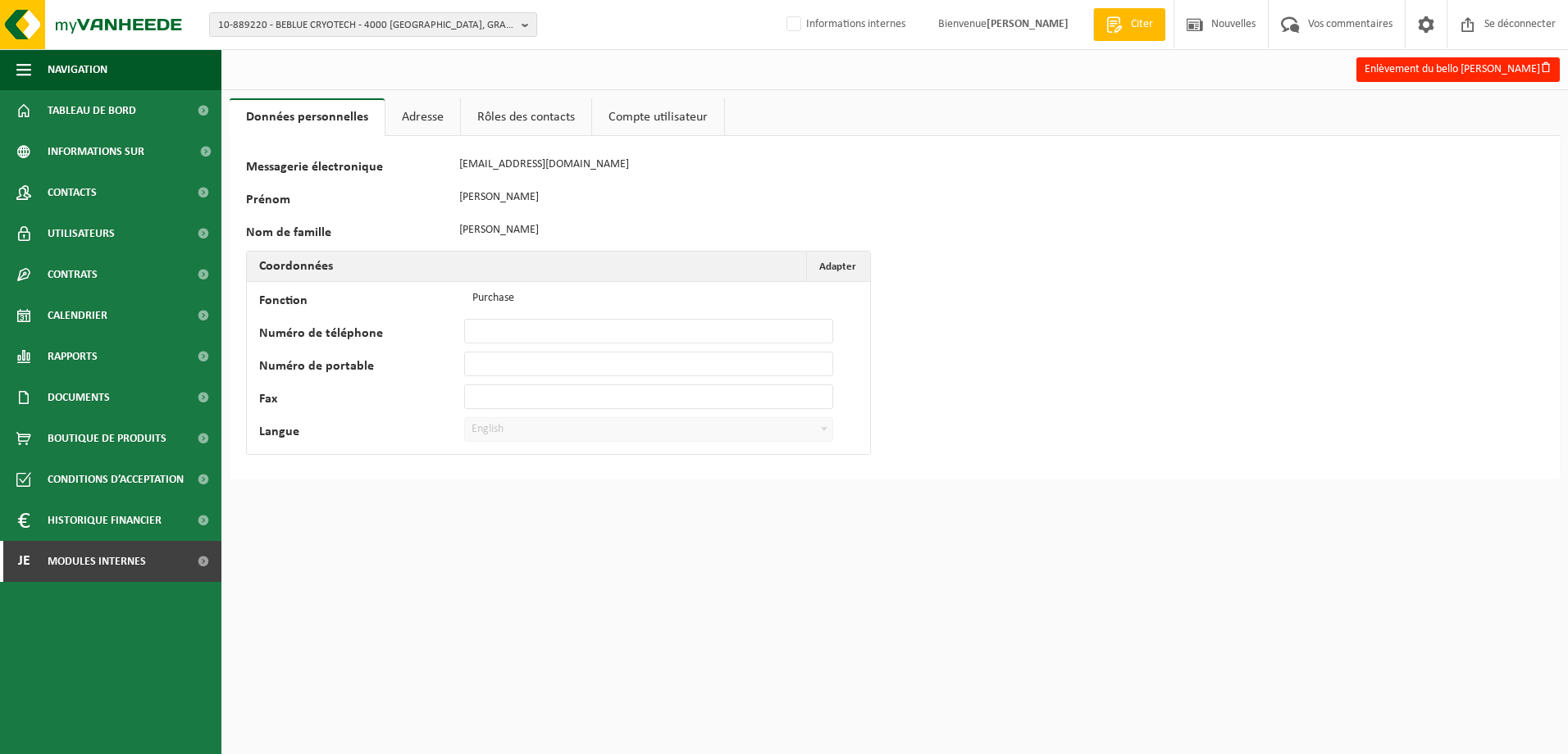 click on "Adresse" at bounding box center [422, 117] 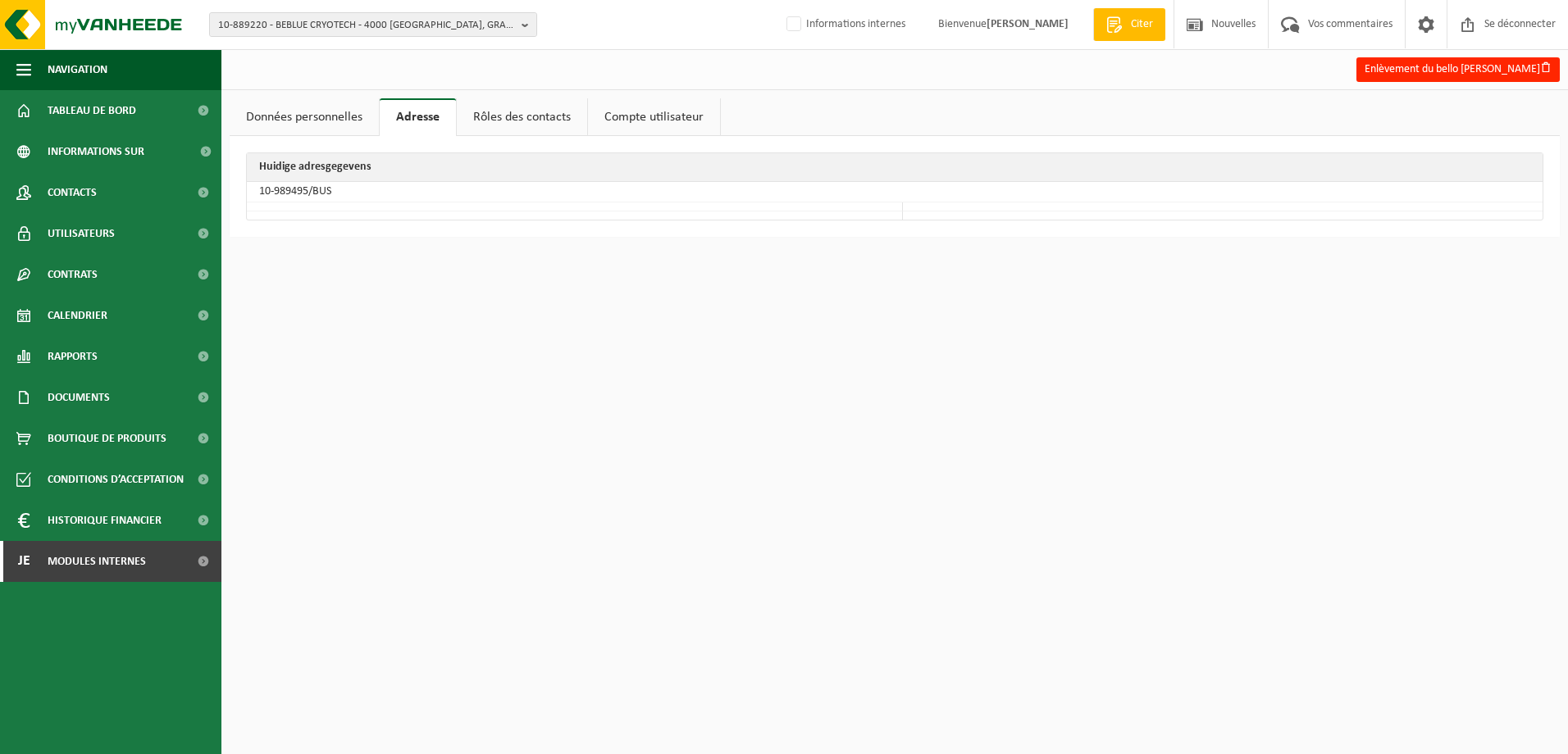 click on "Rôles des contacts" at bounding box center (522, 117) 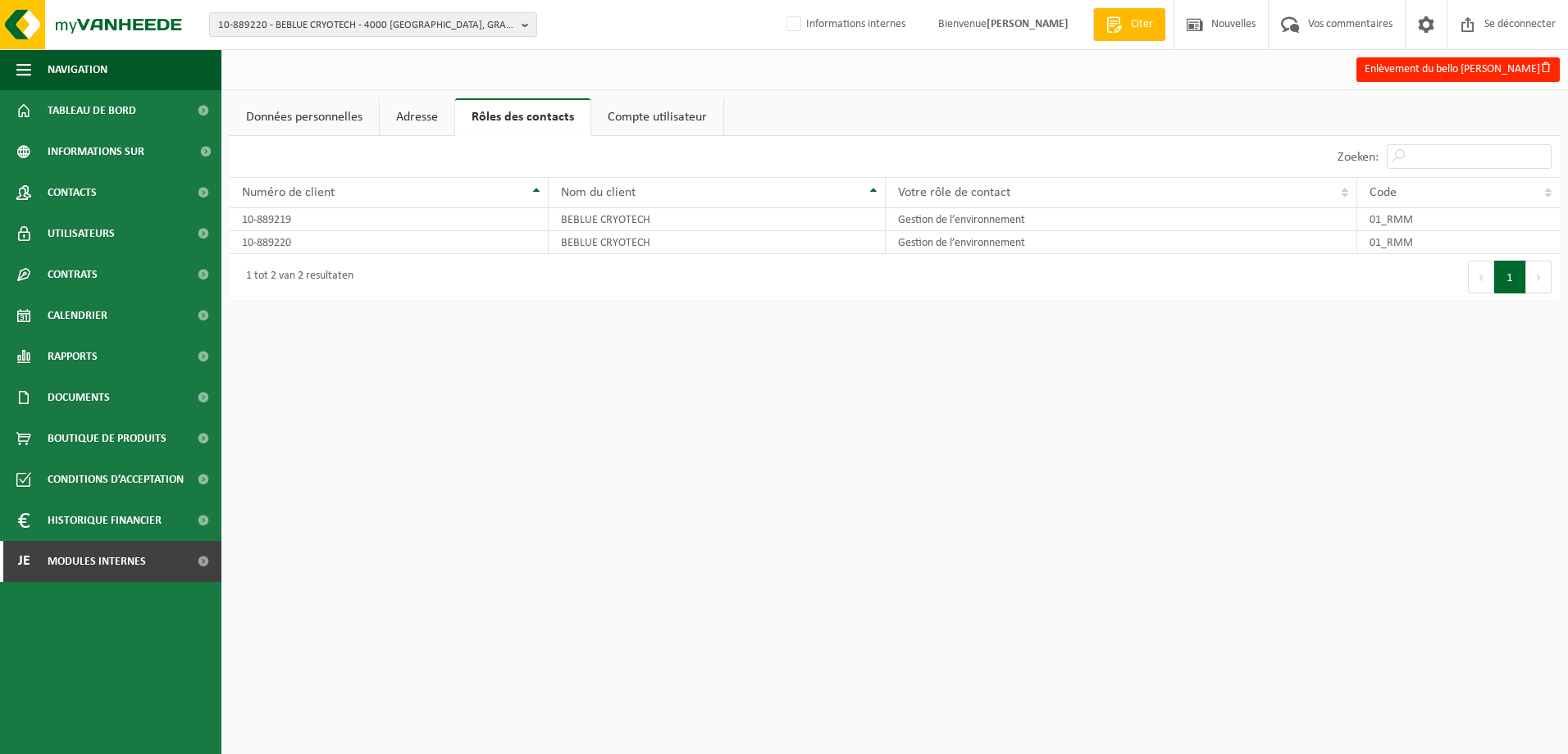 click on "Compte utilisateur" at bounding box center [657, 117] 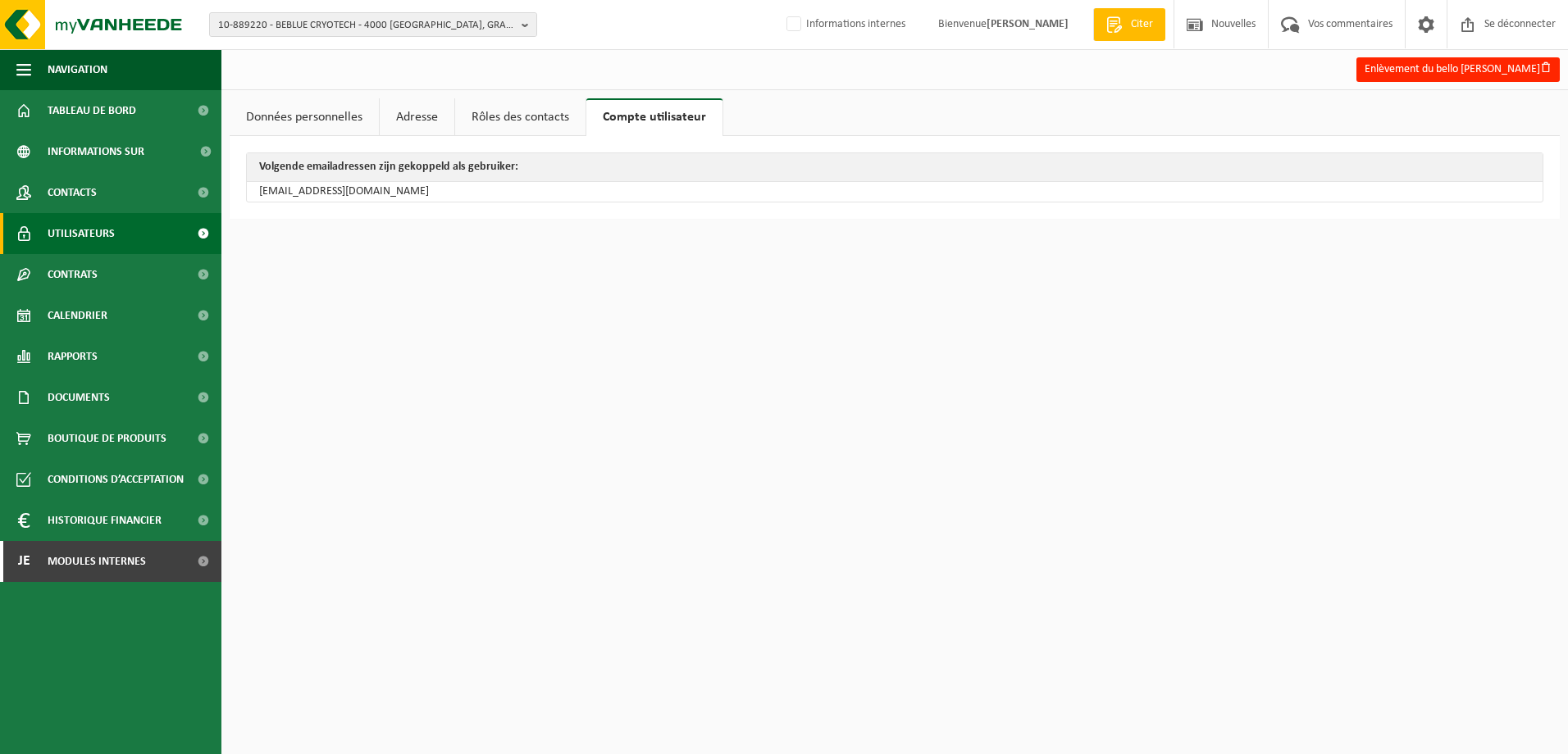 click on "Utilisateurs" at bounding box center [81, 234] 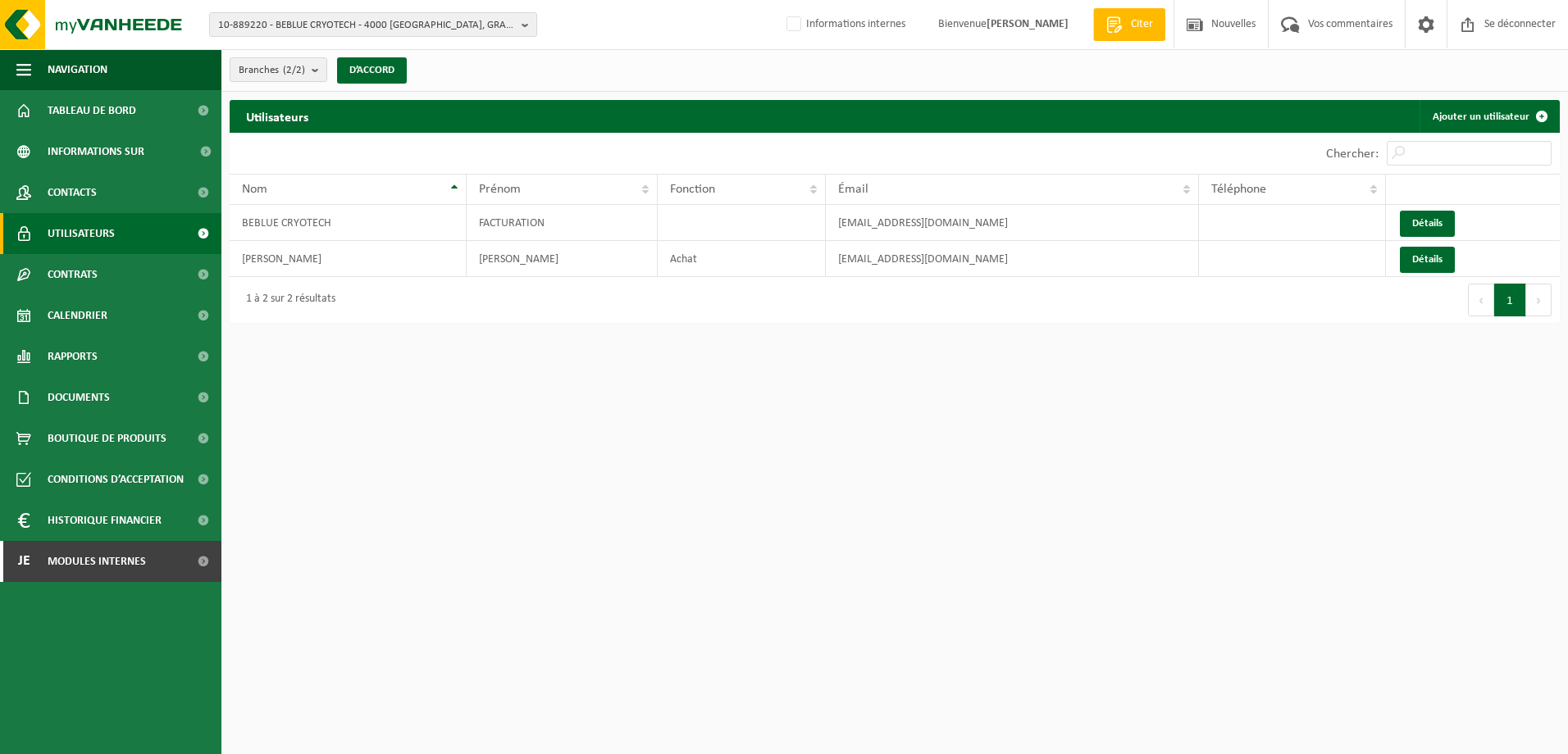 scroll, scrollTop: 0, scrollLeft: 0, axis: both 